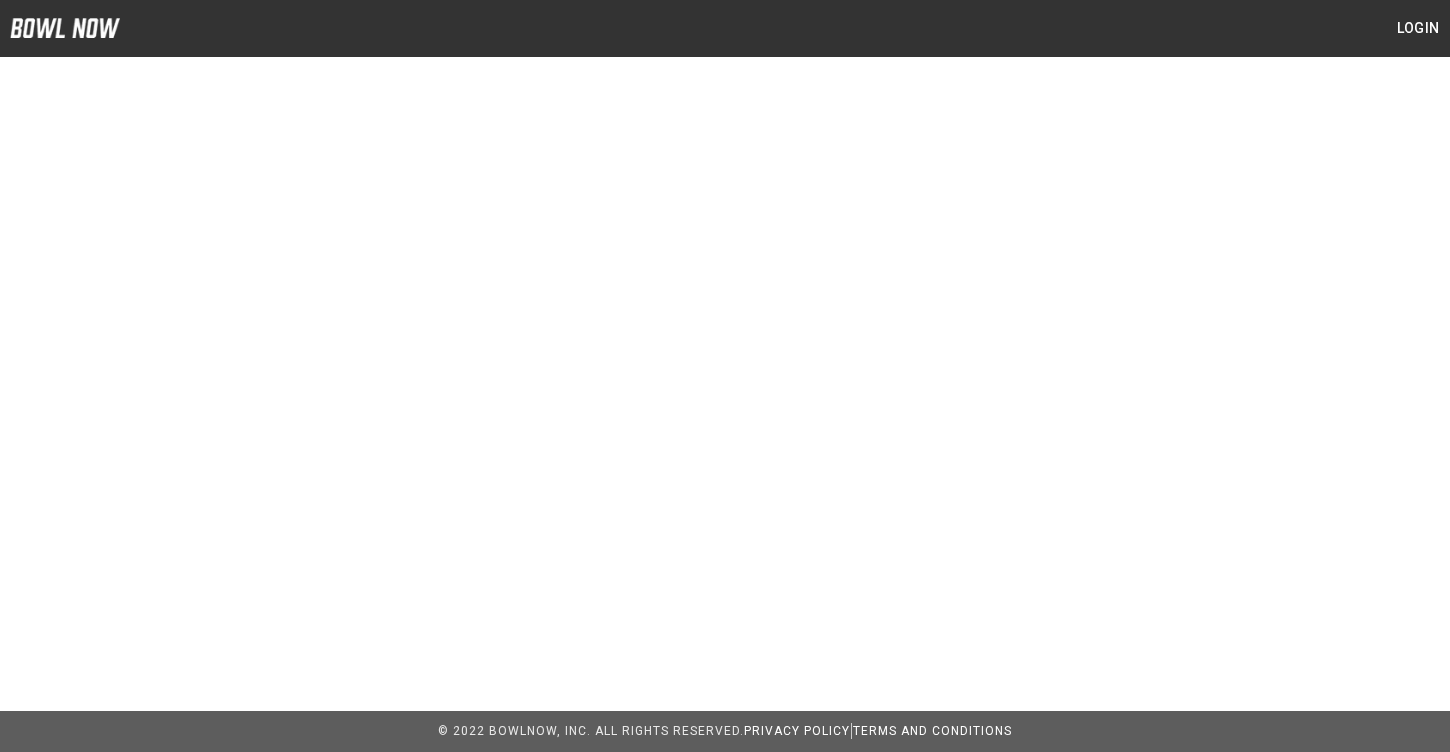 scroll, scrollTop: 0, scrollLeft: 0, axis: both 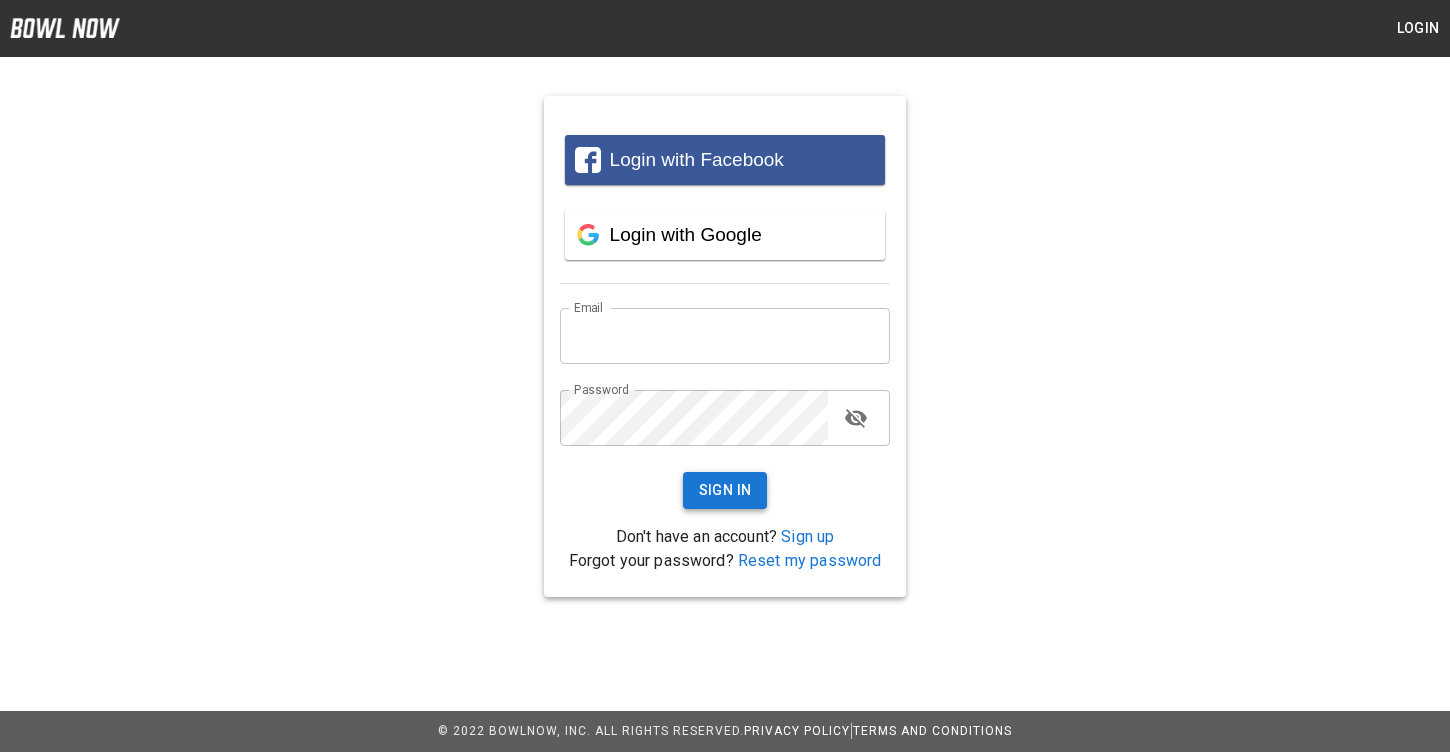 type on "**********" 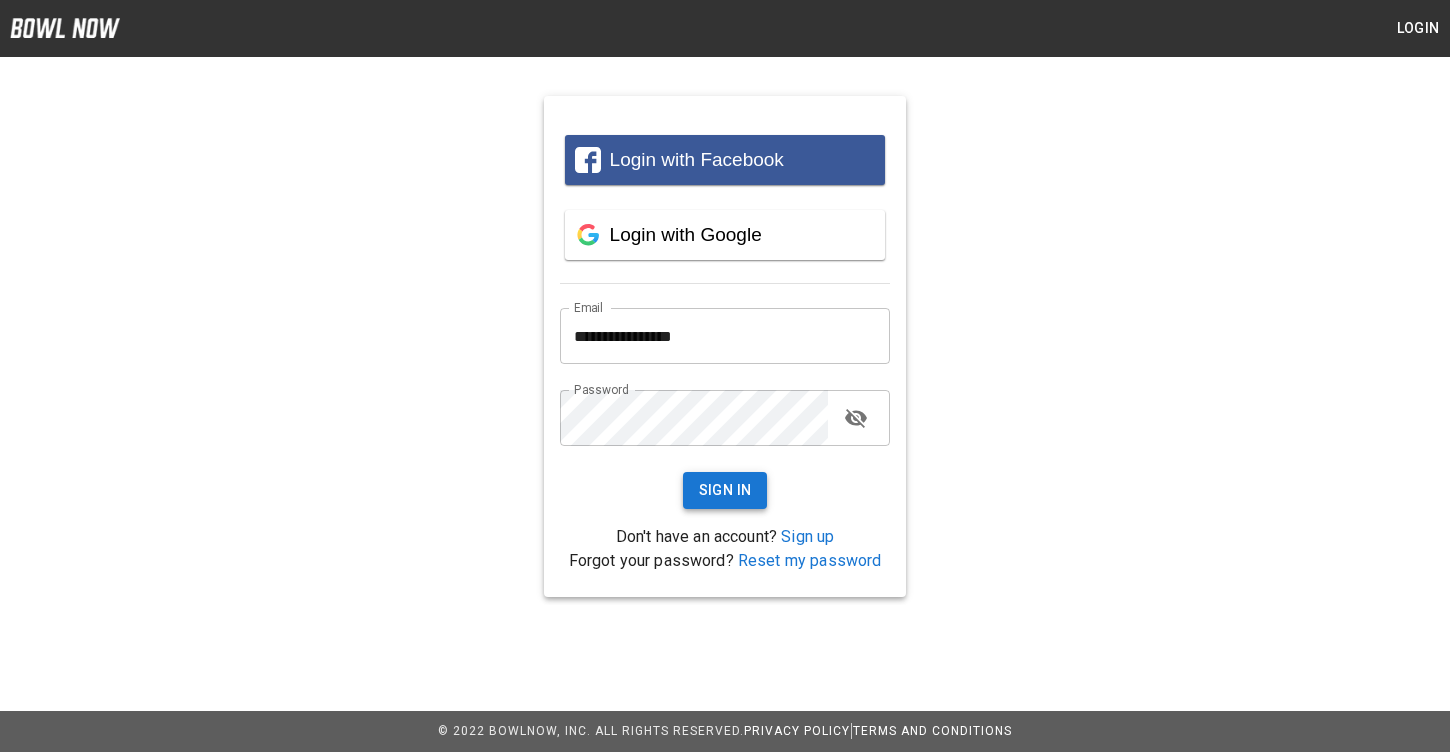 click on "Sign In" at bounding box center [725, 490] 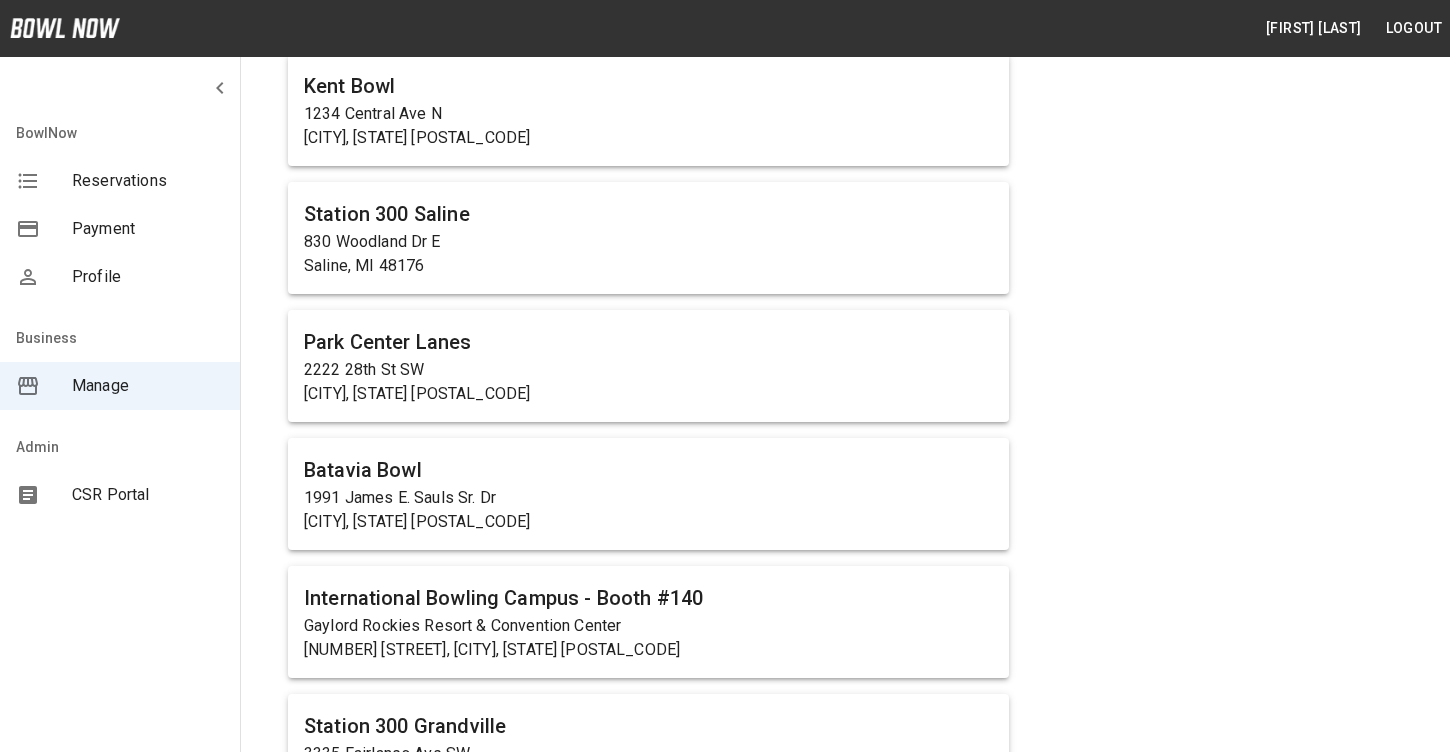 scroll, scrollTop: 821, scrollLeft: 0, axis: vertical 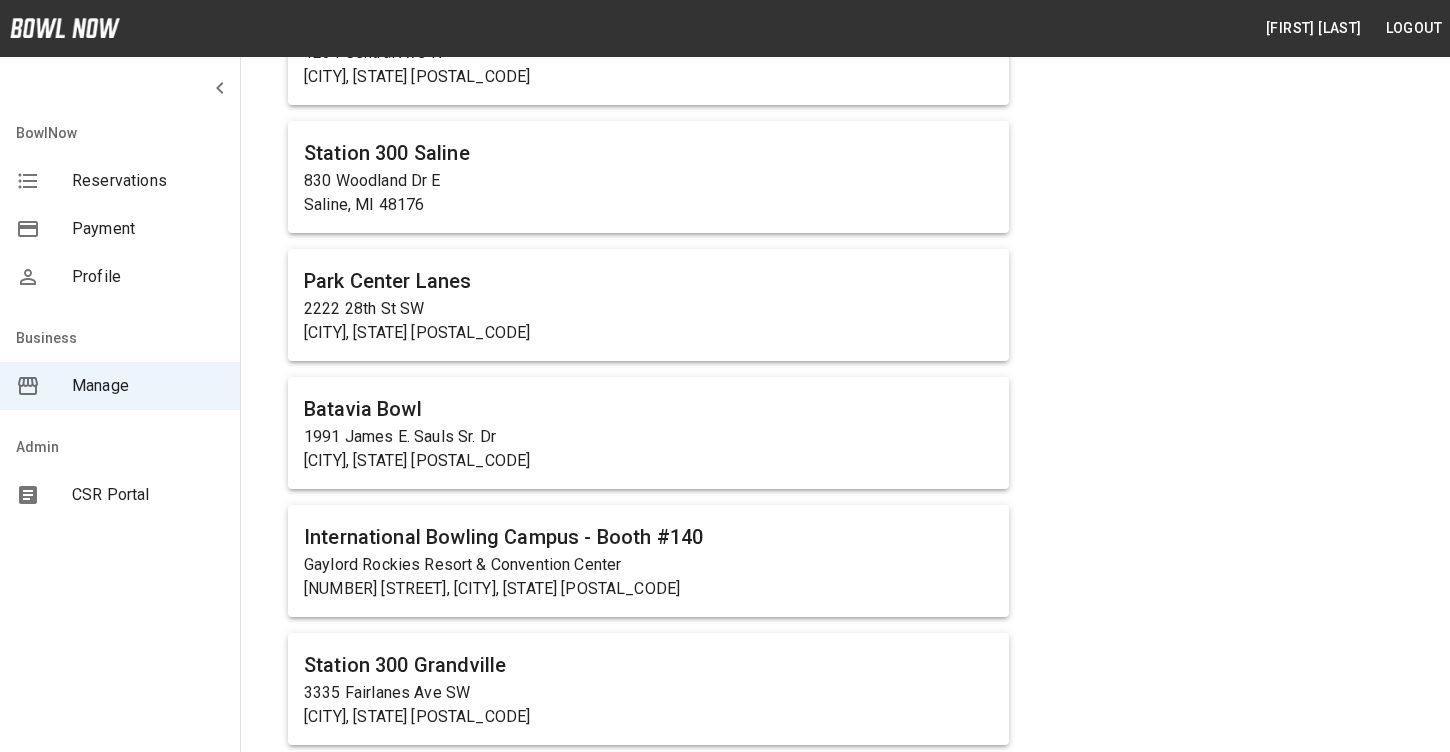 click on "CSR Portal" at bounding box center (148, 495) 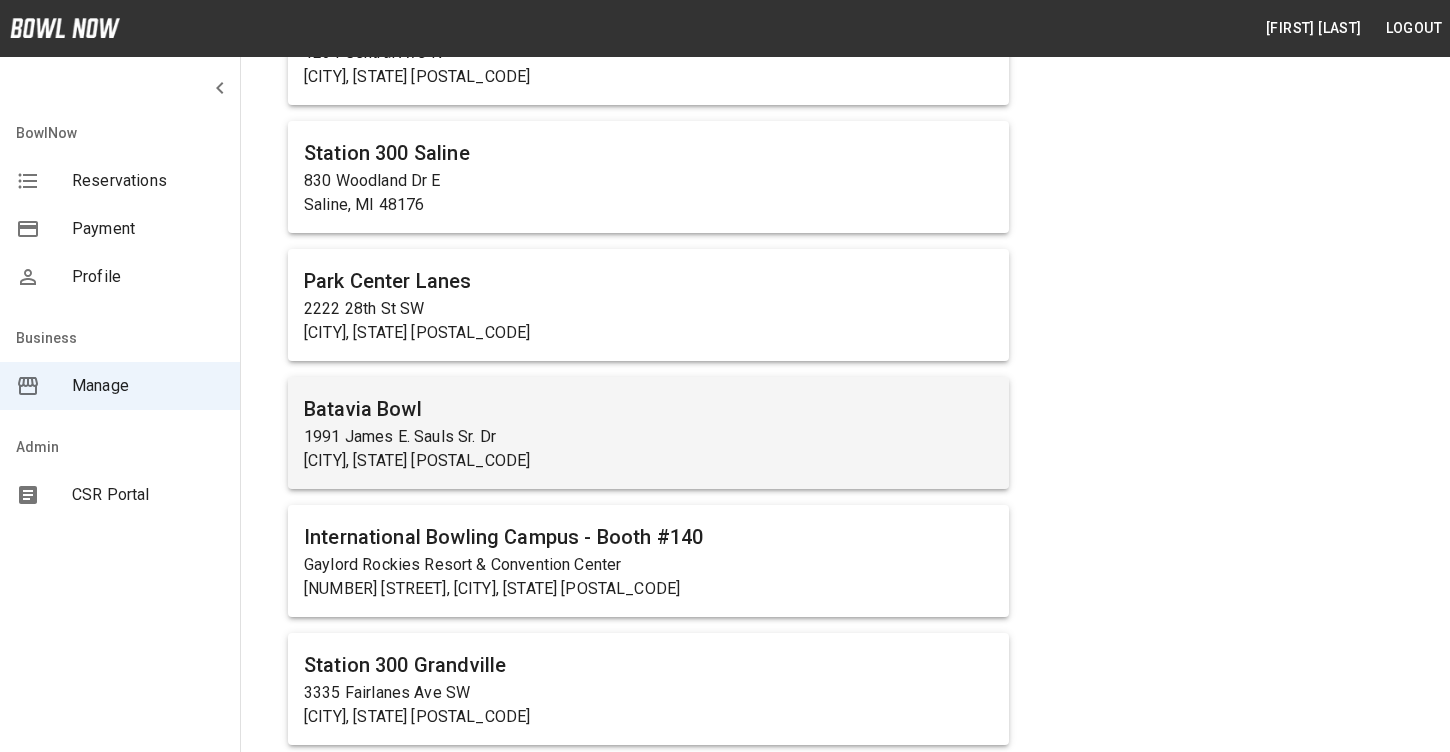 scroll, scrollTop: 0, scrollLeft: 0, axis: both 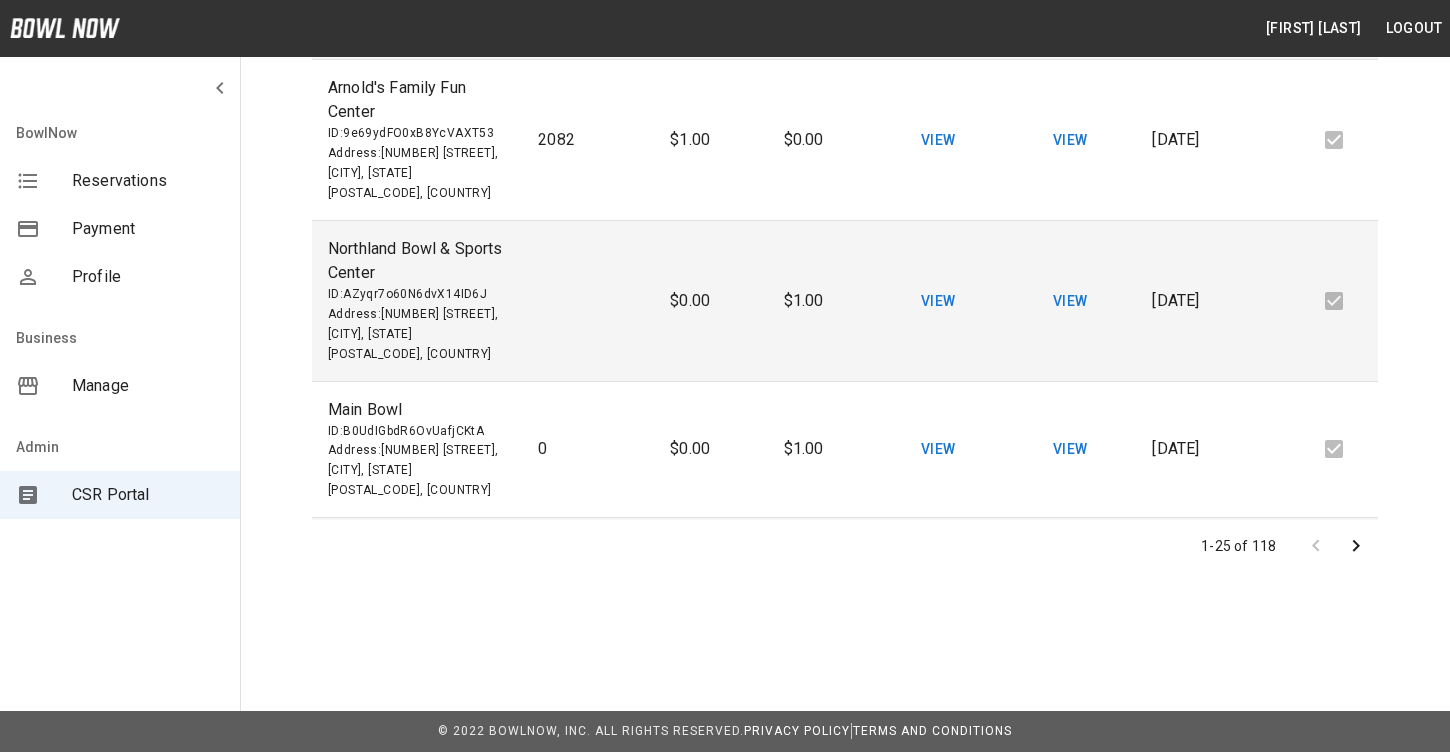 click 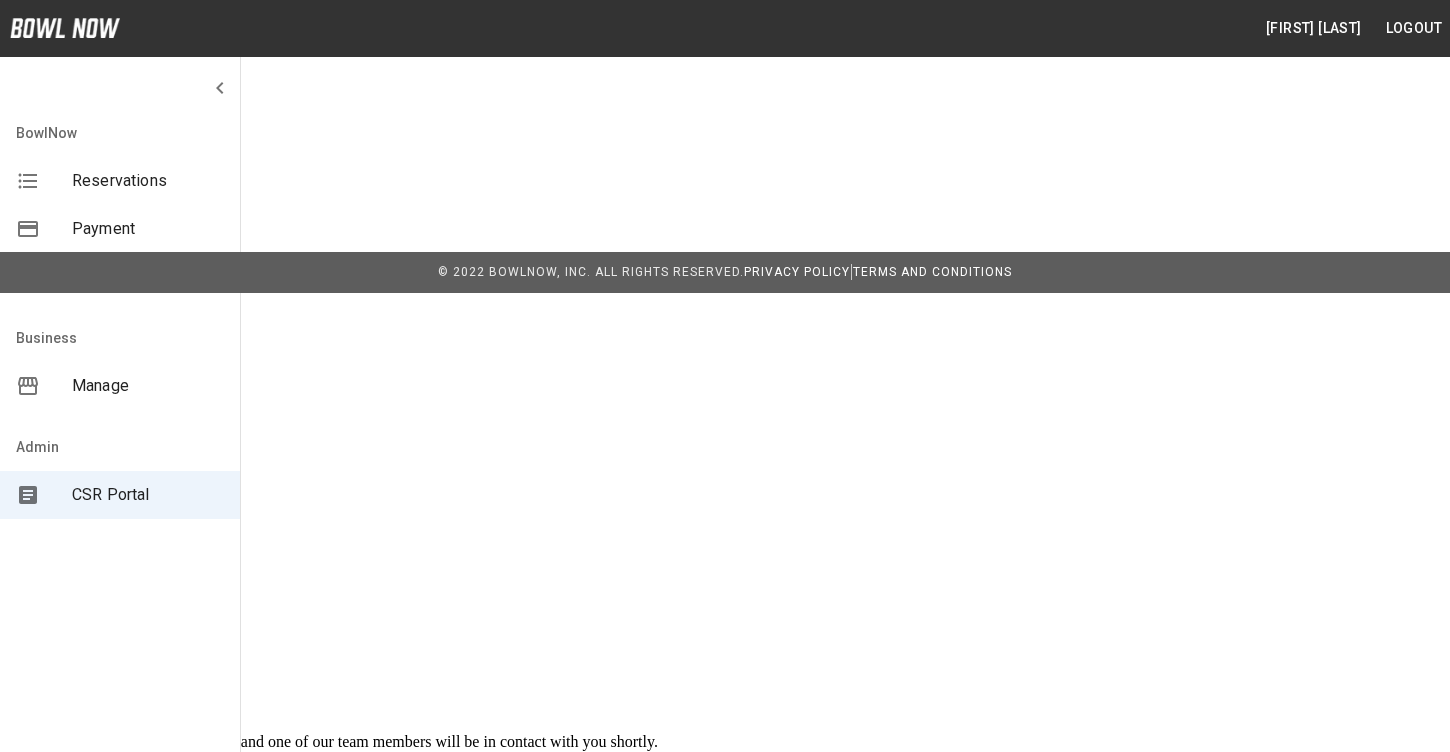scroll, scrollTop: 0, scrollLeft: 0, axis: both 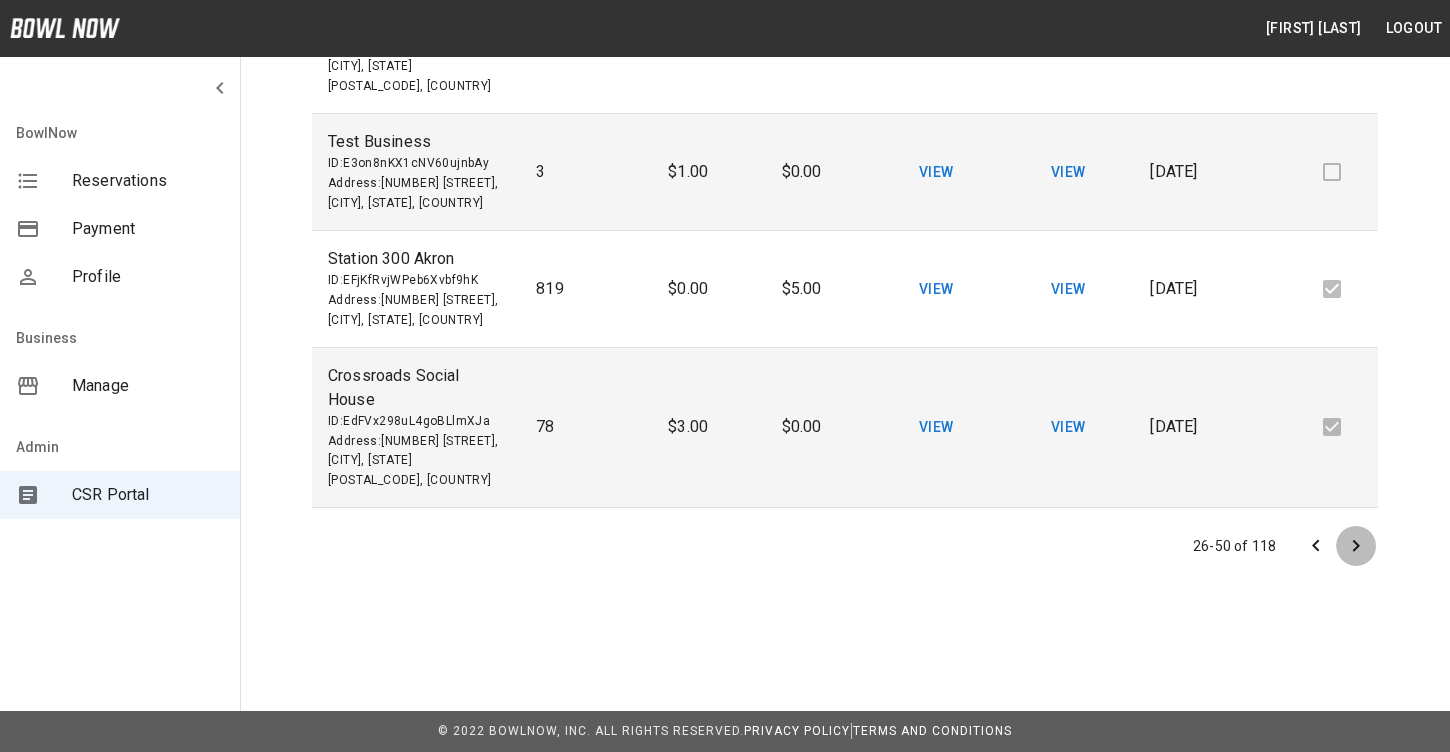 click 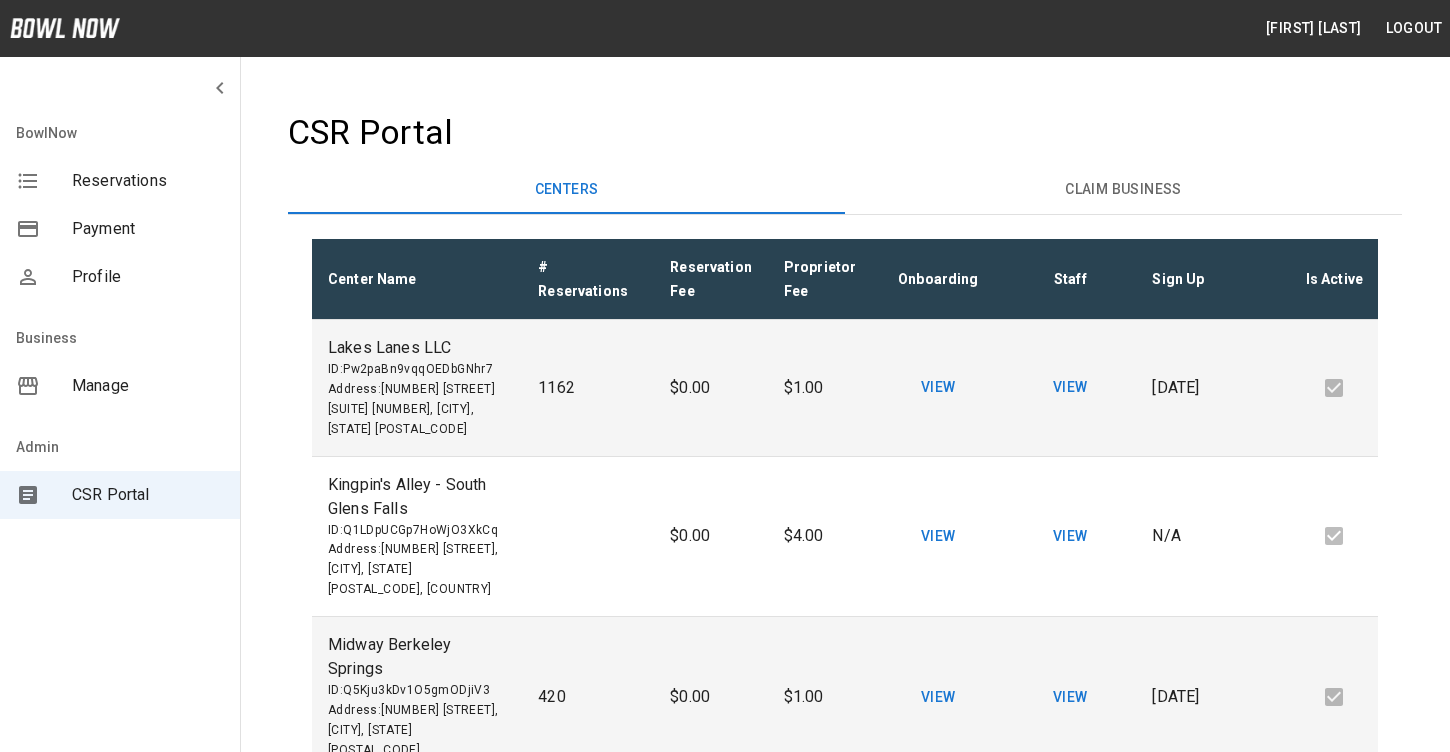 type 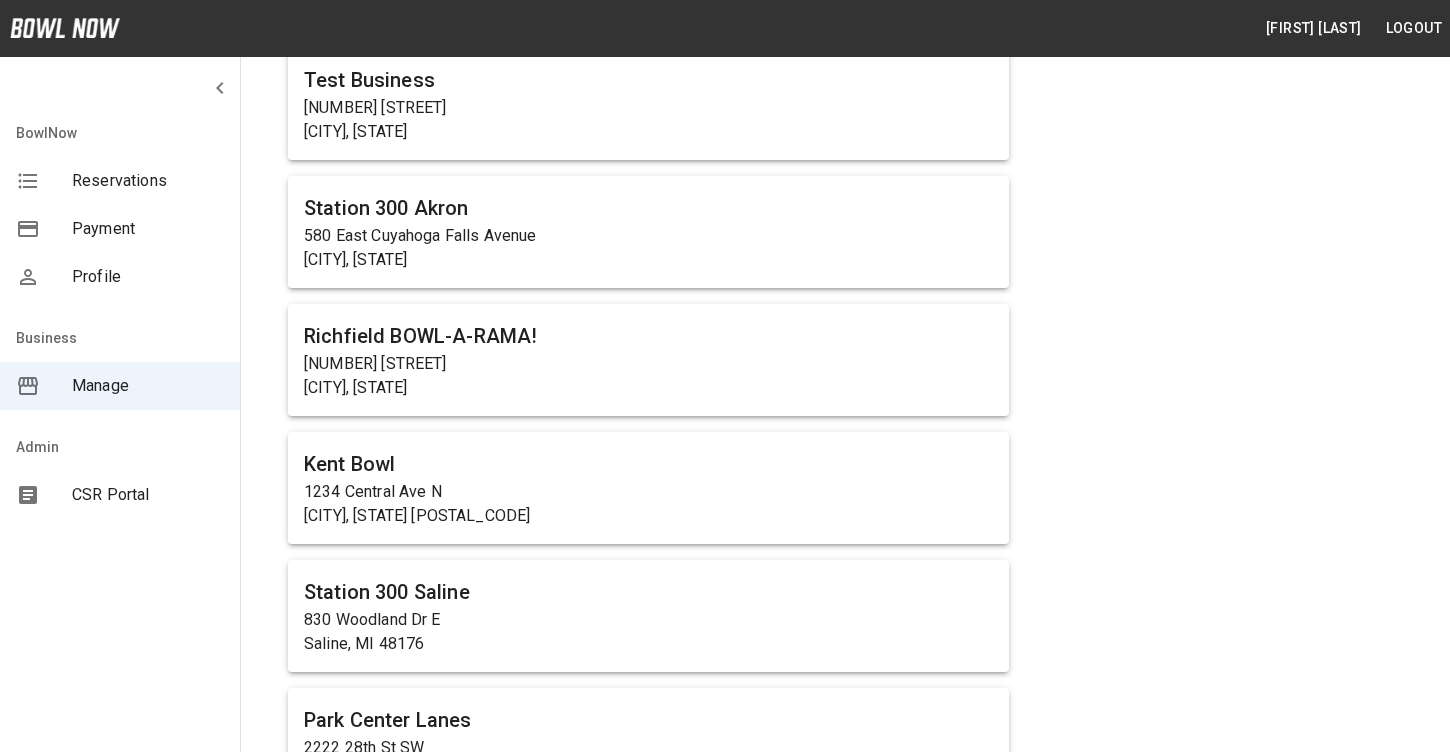 scroll, scrollTop: 515, scrollLeft: 0, axis: vertical 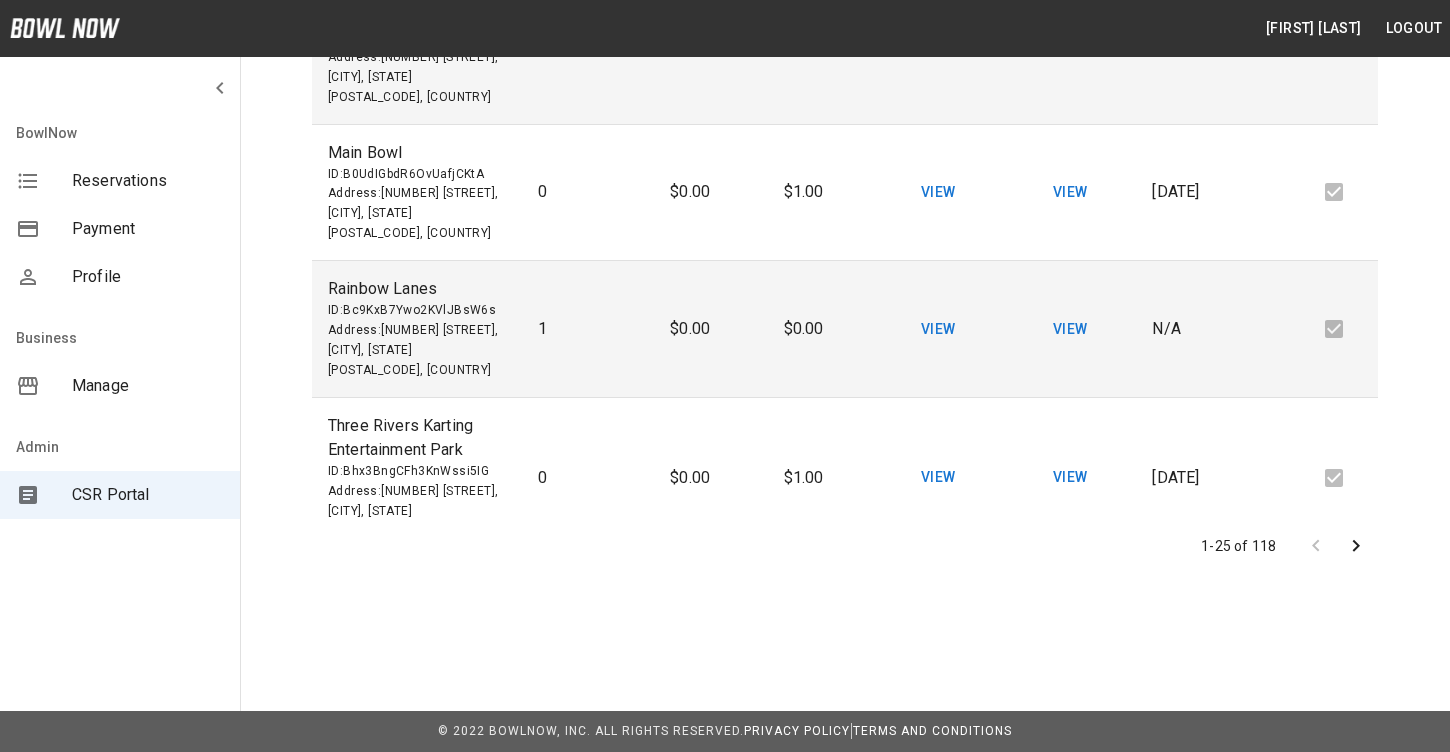 click at bounding box center [1336, 546] 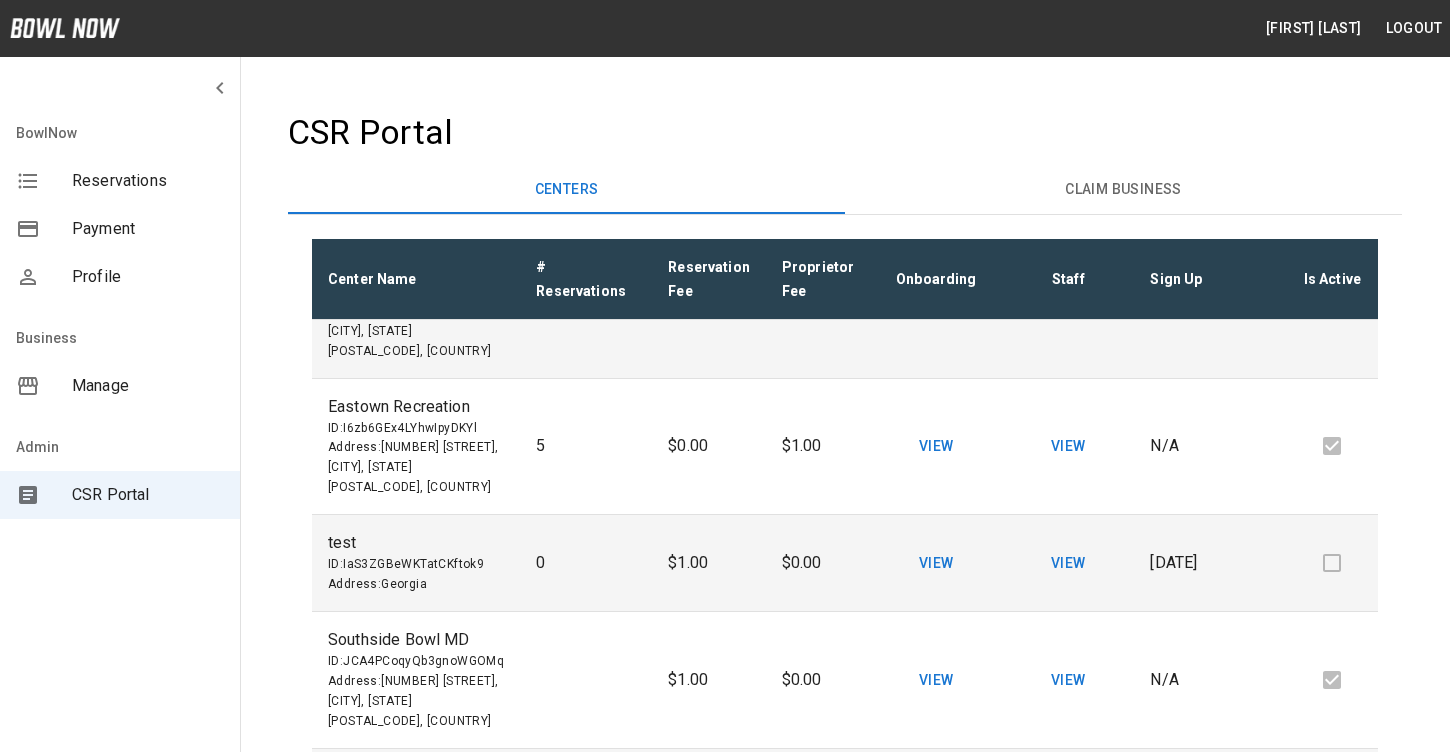 scroll, scrollTop: 2718, scrollLeft: 0, axis: vertical 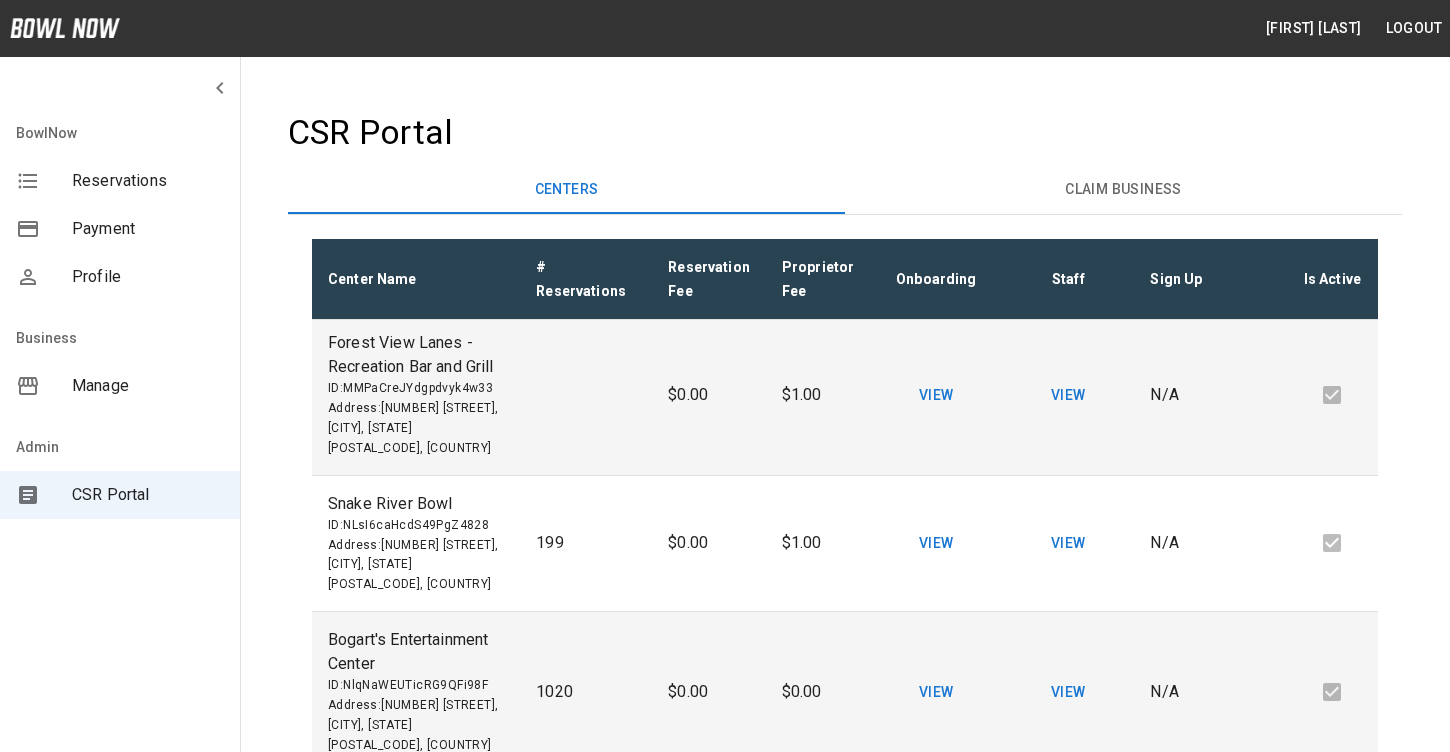 type 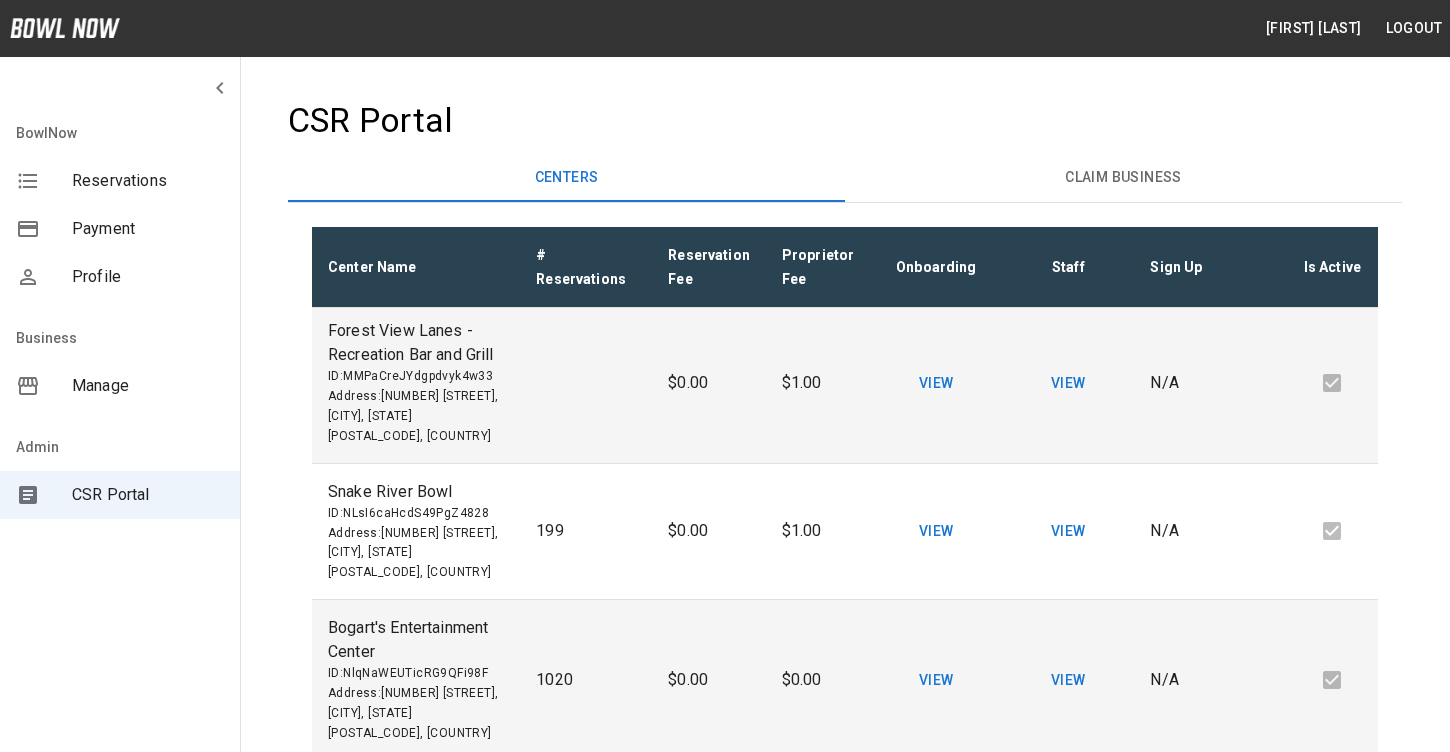 scroll, scrollTop: 459, scrollLeft: 0, axis: vertical 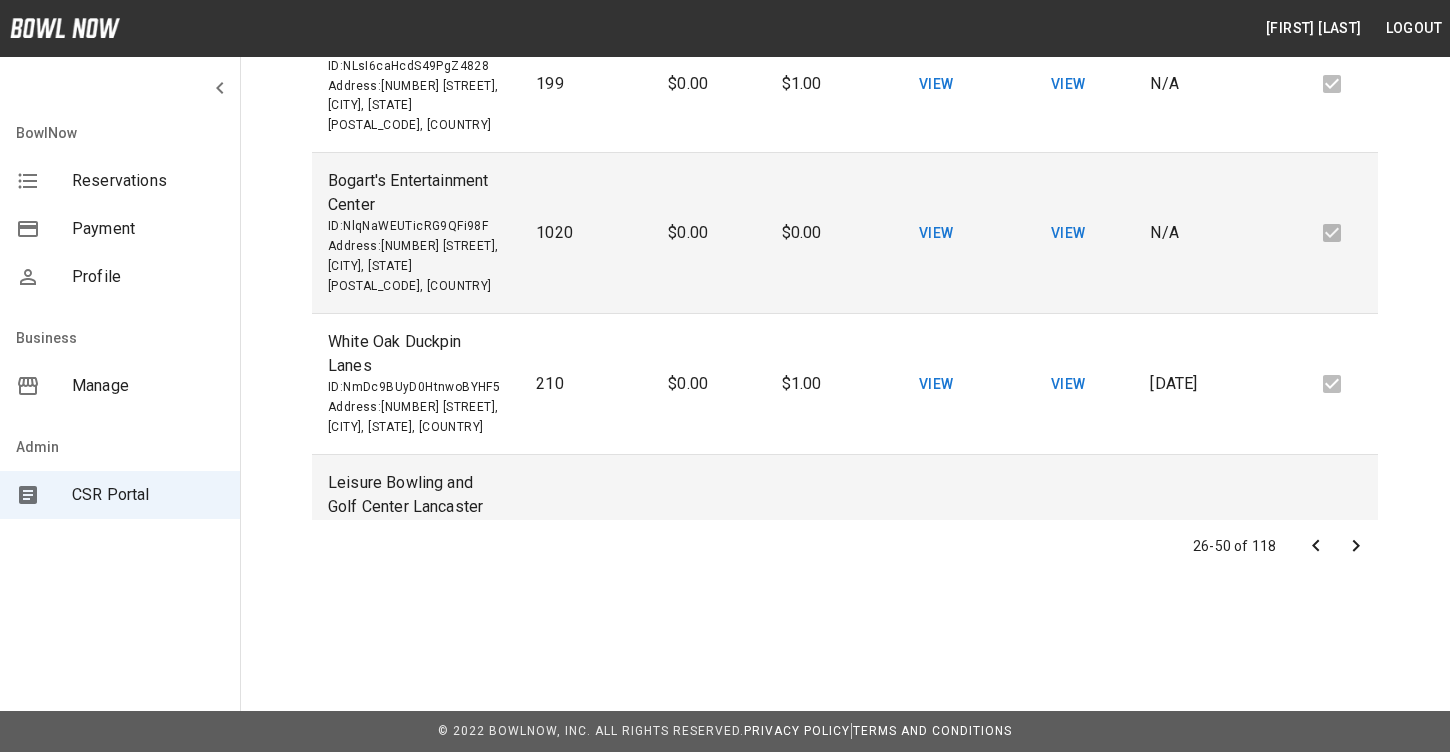 click 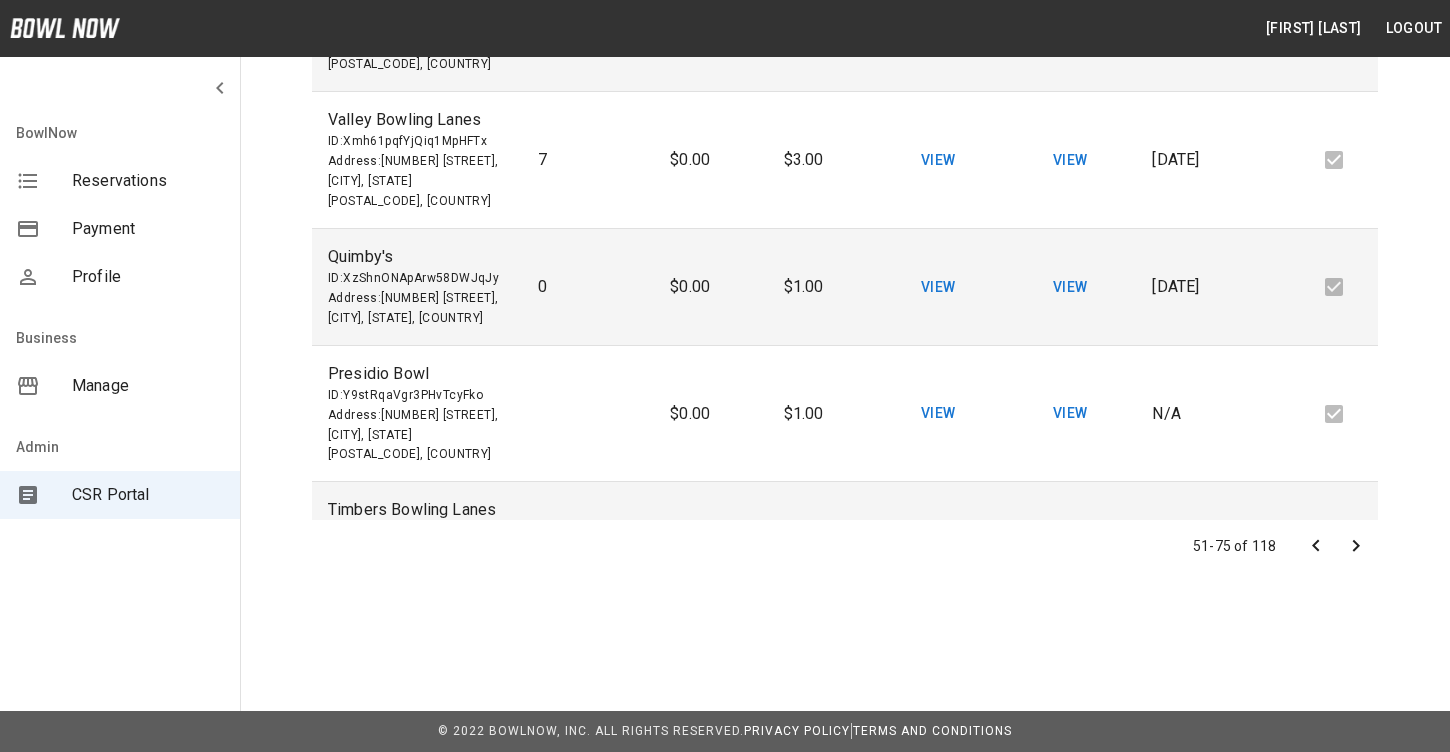 click 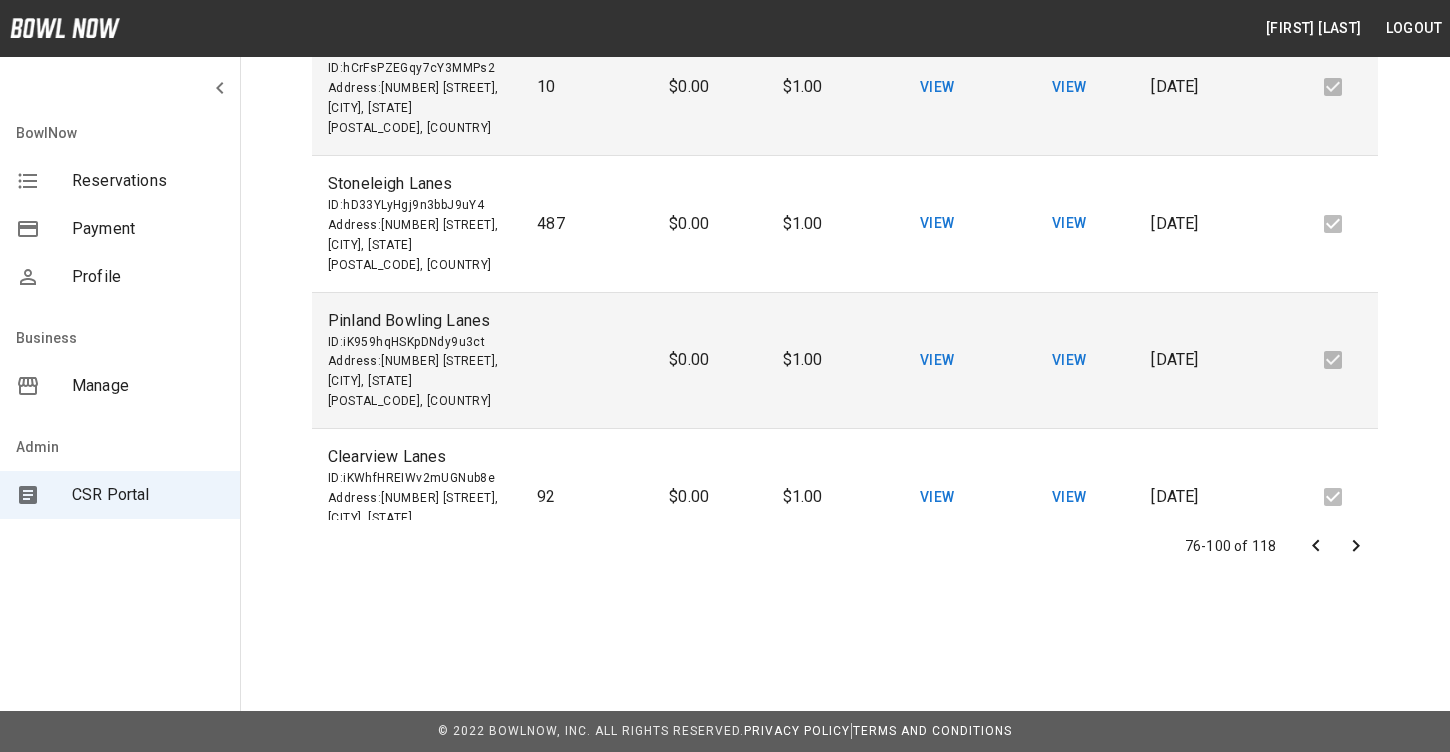 click 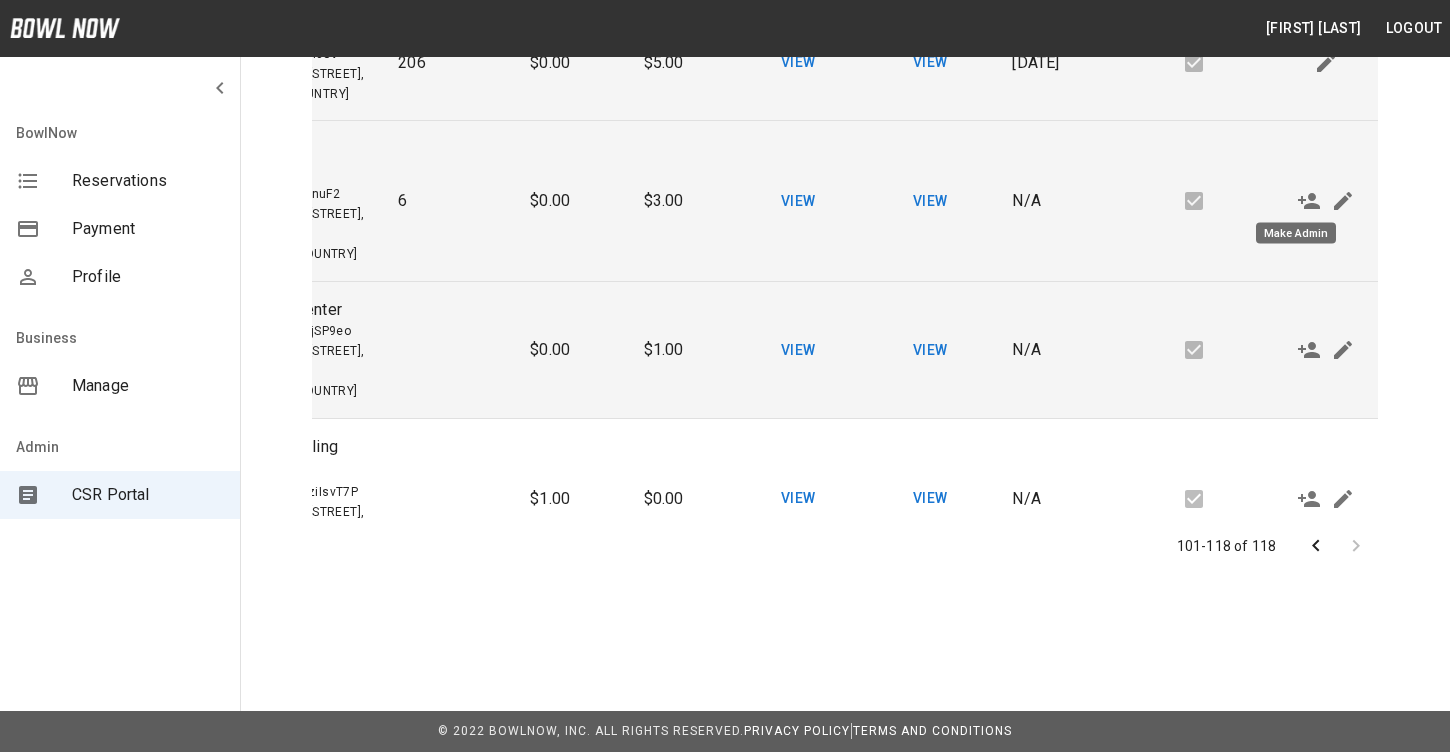 click 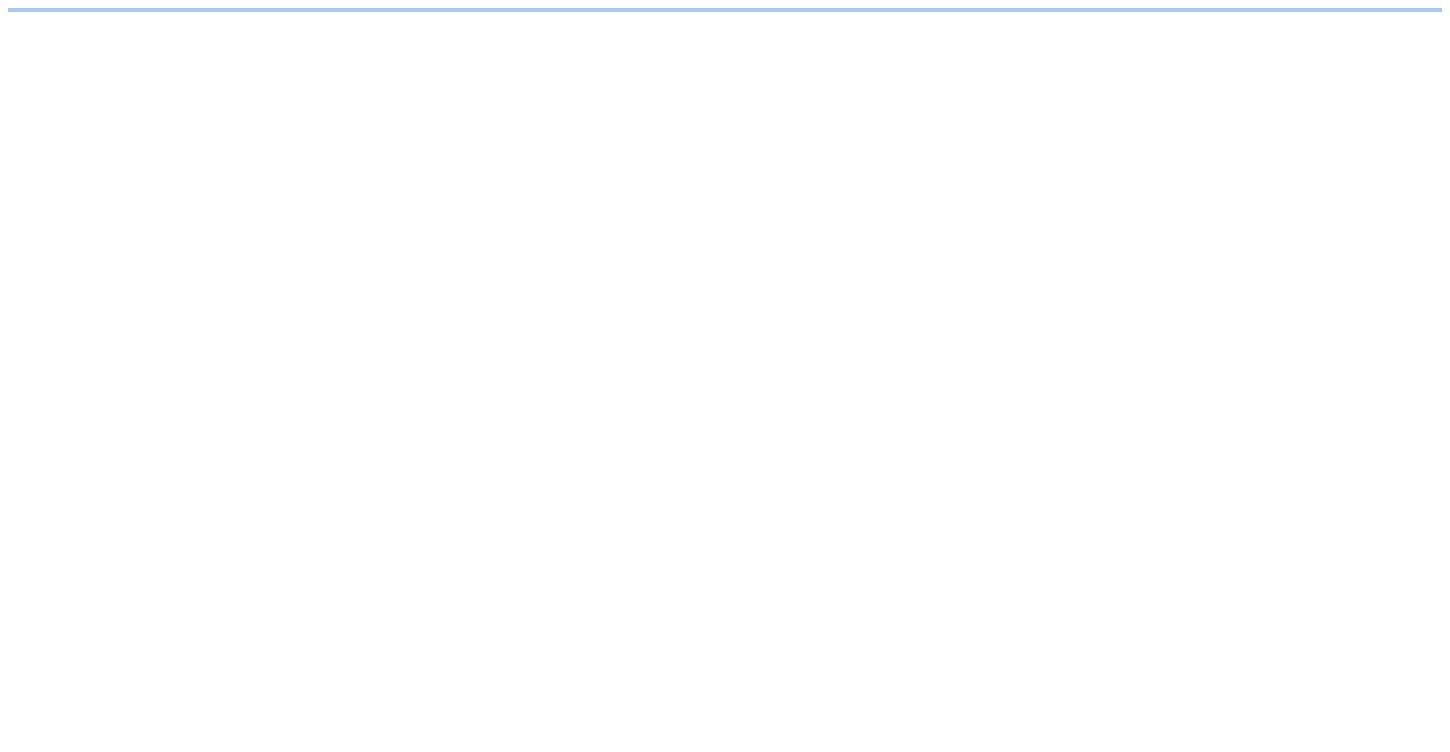 scroll, scrollTop: 0, scrollLeft: 0, axis: both 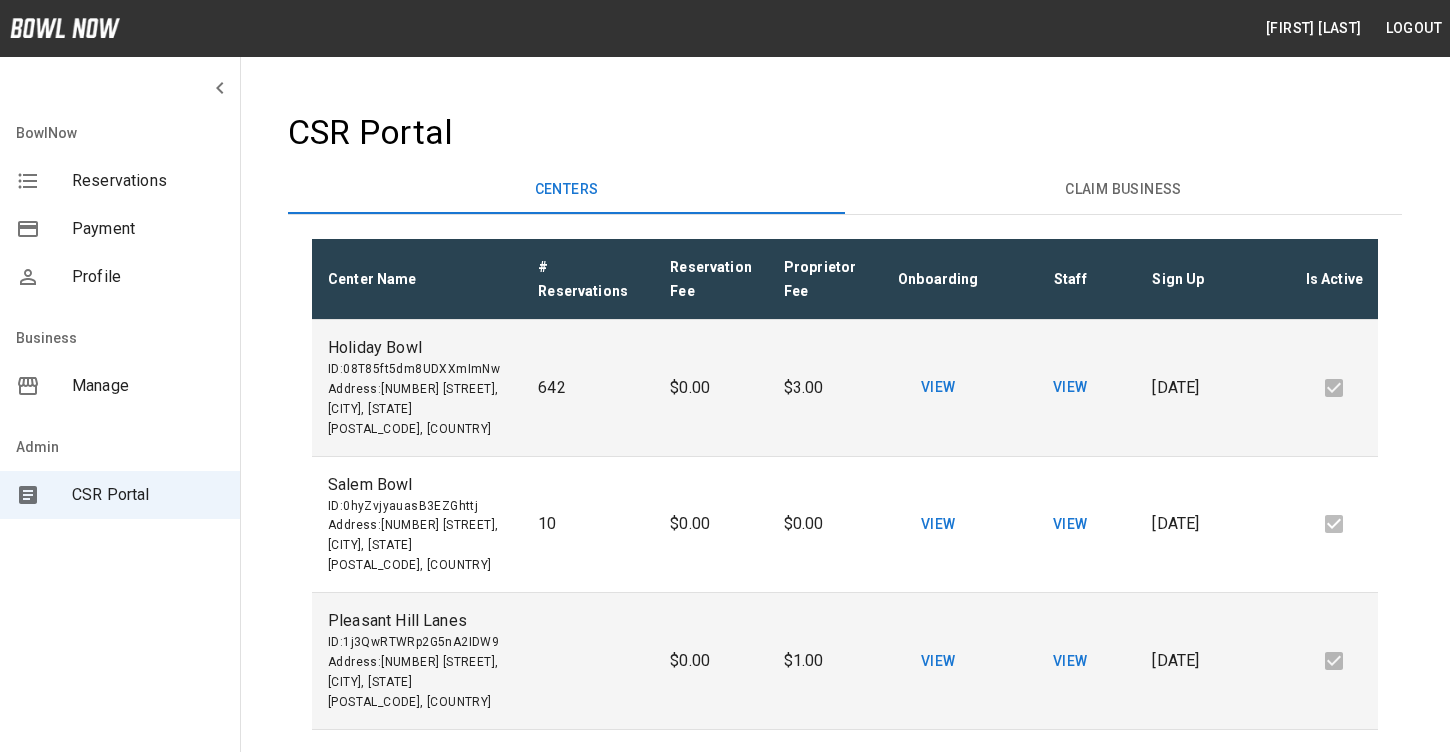 click on "Manage" at bounding box center (148, 386) 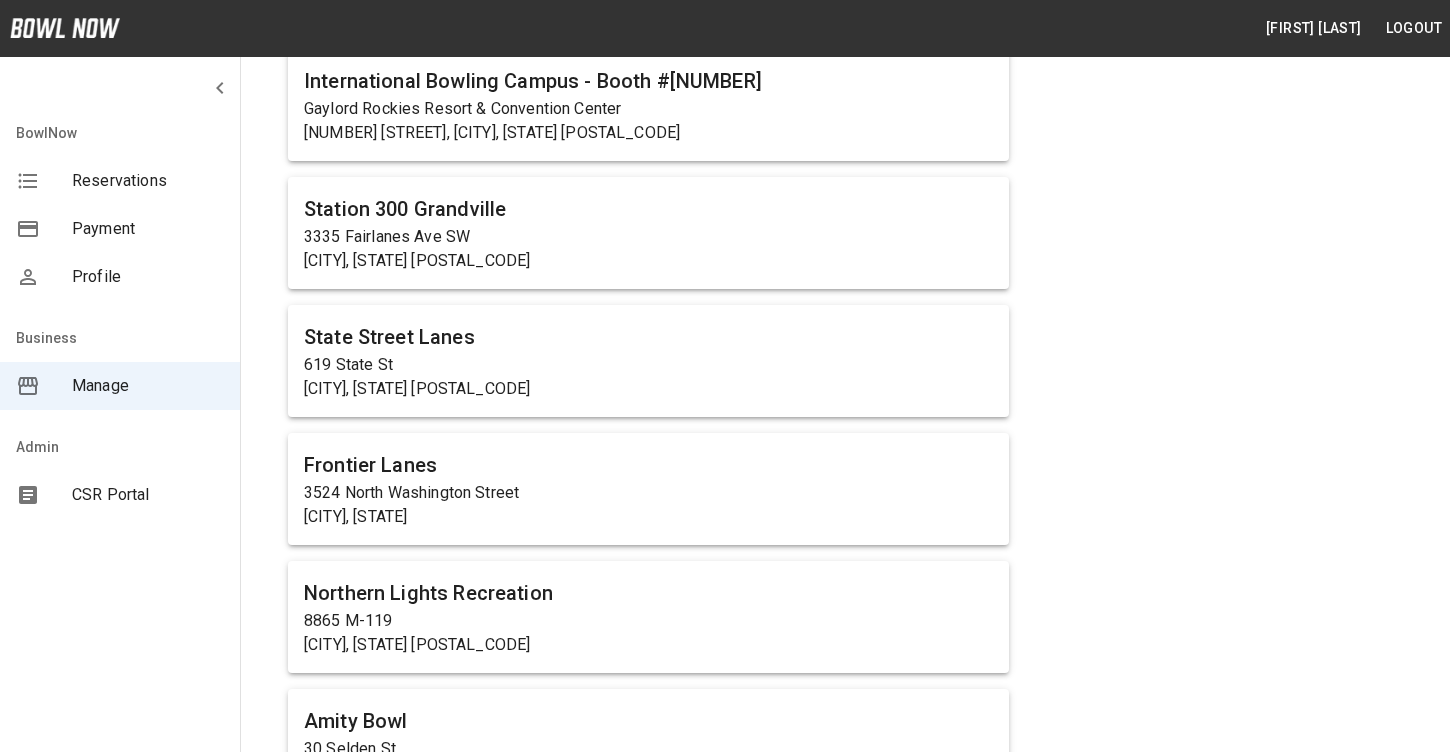 scroll, scrollTop: 1506, scrollLeft: 0, axis: vertical 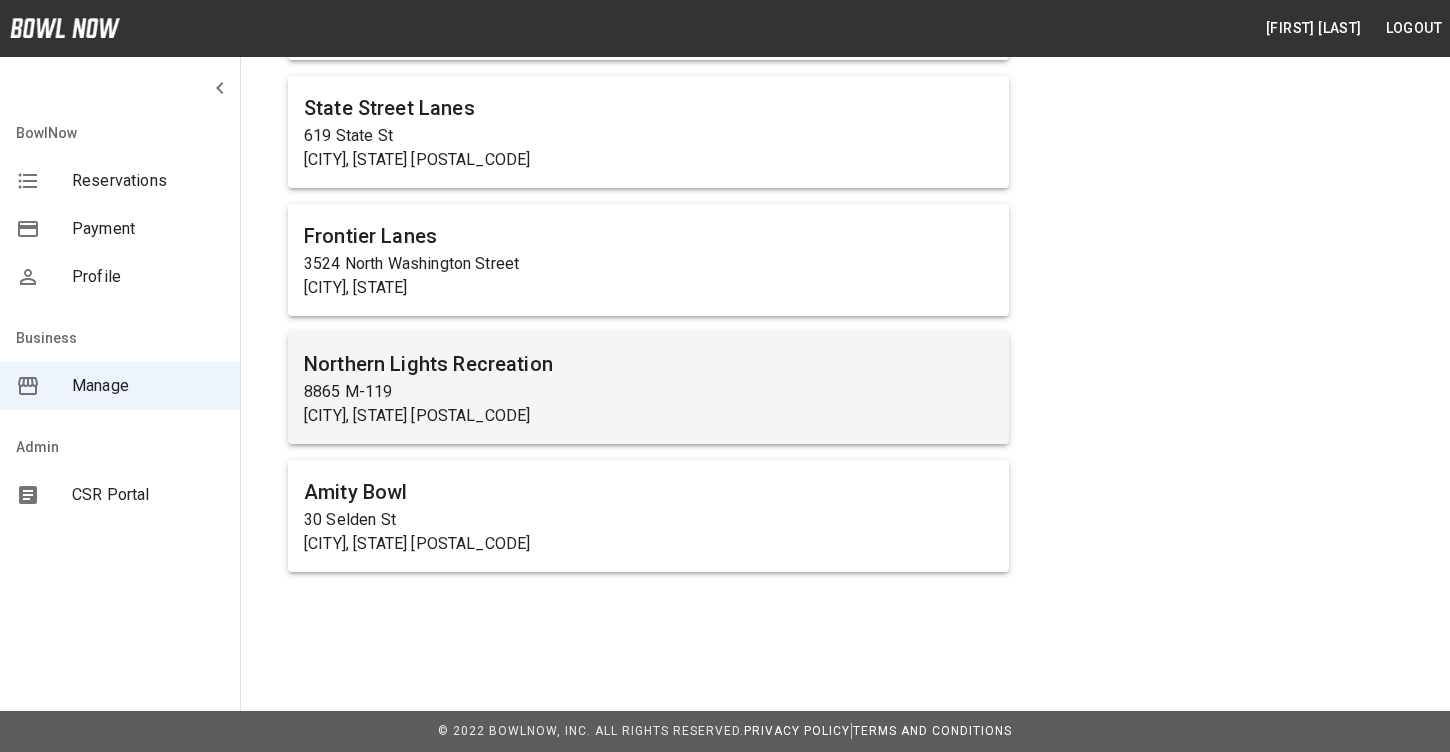 click on "Northern Lights Recreation" at bounding box center [648, 364] 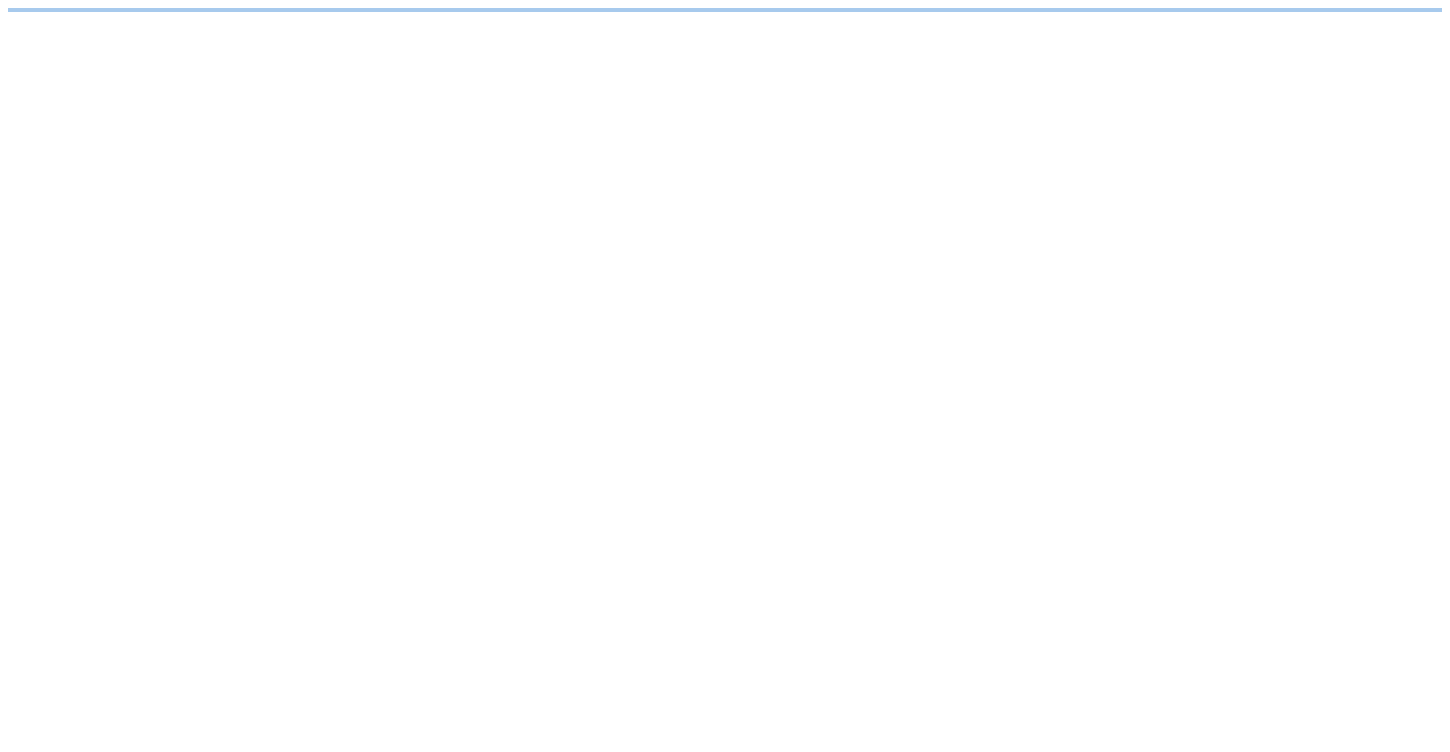 scroll, scrollTop: 0, scrollLeft: 0, axis: both 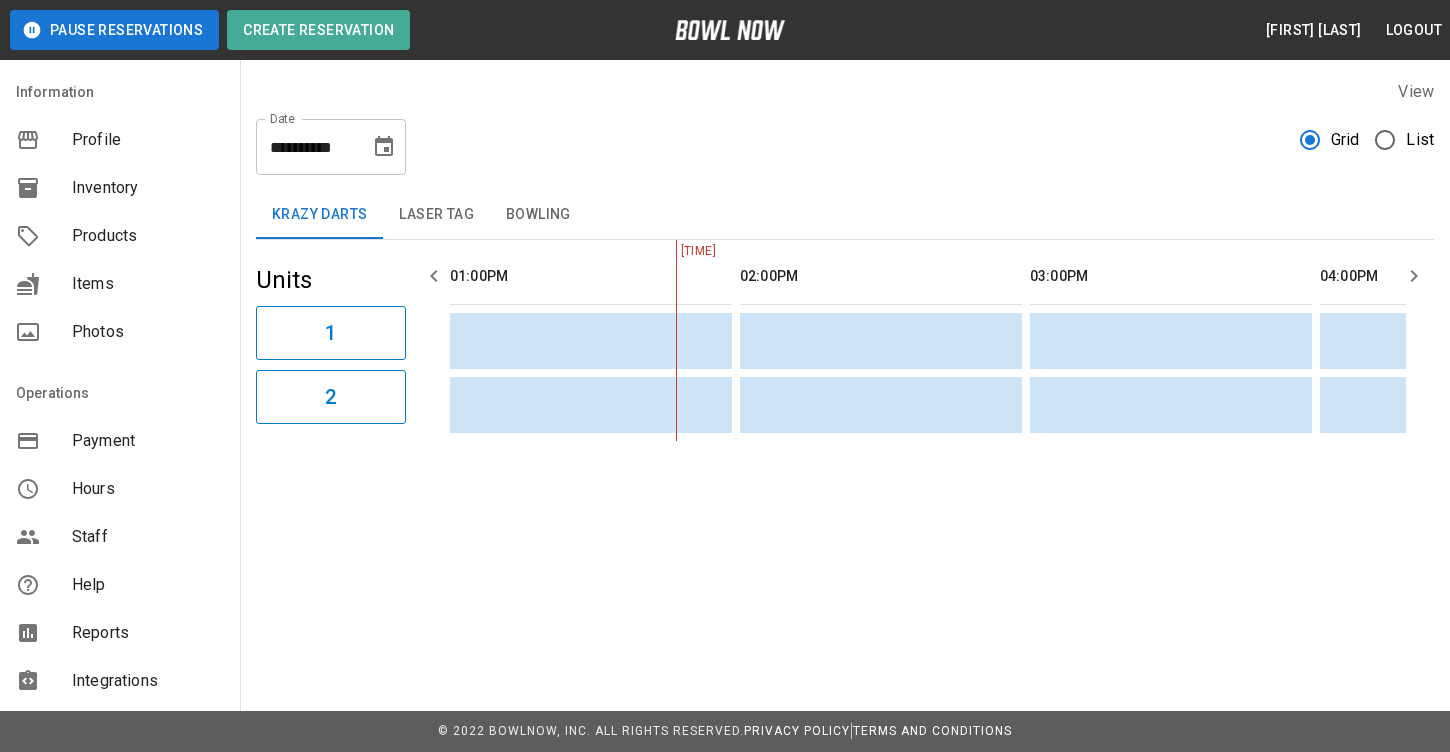 click on "Payment" at bounding box center [148, 441] 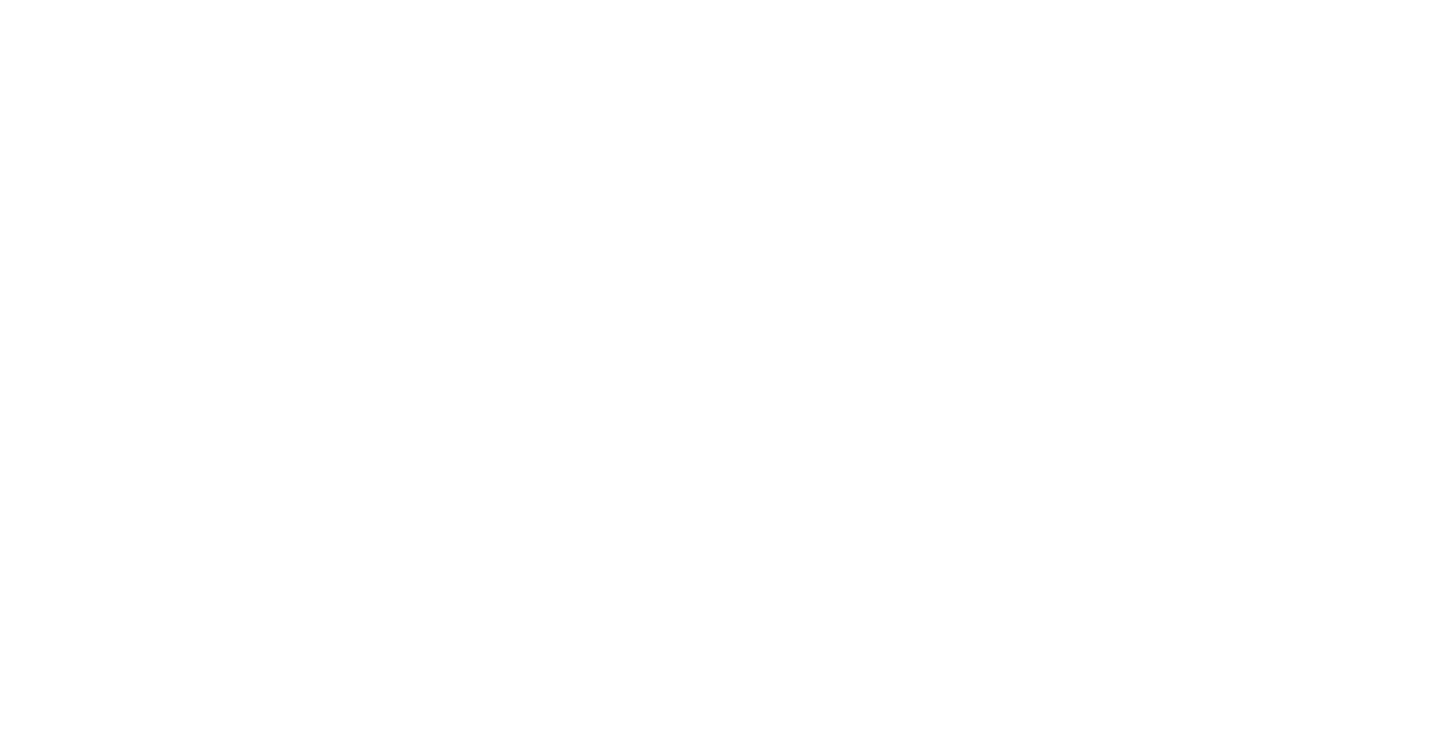 scroll, scrollTop: 0, scrollLeft: 0, axis: both 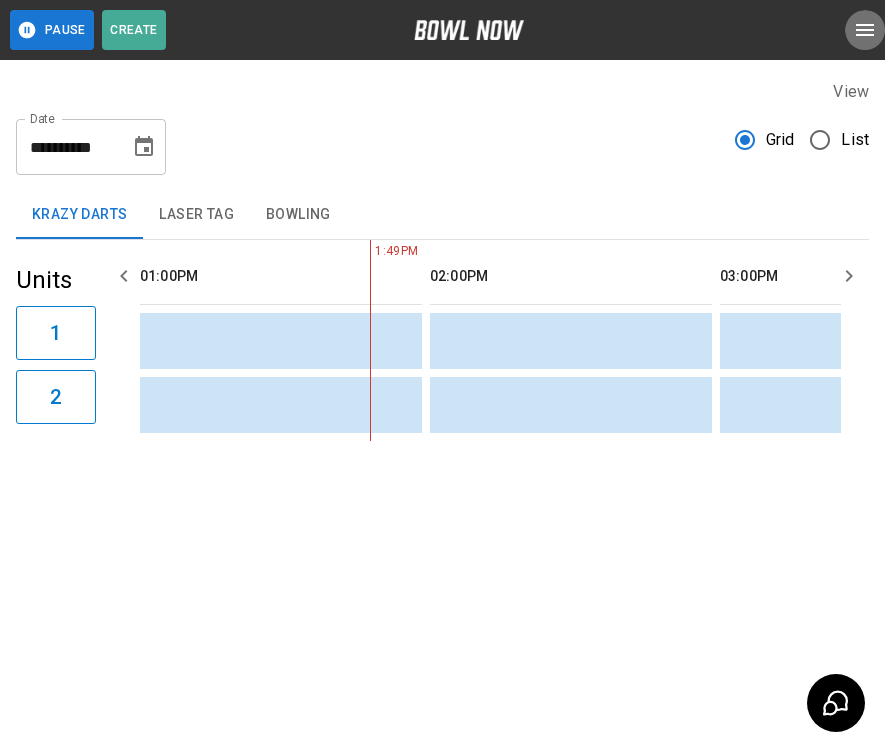 click 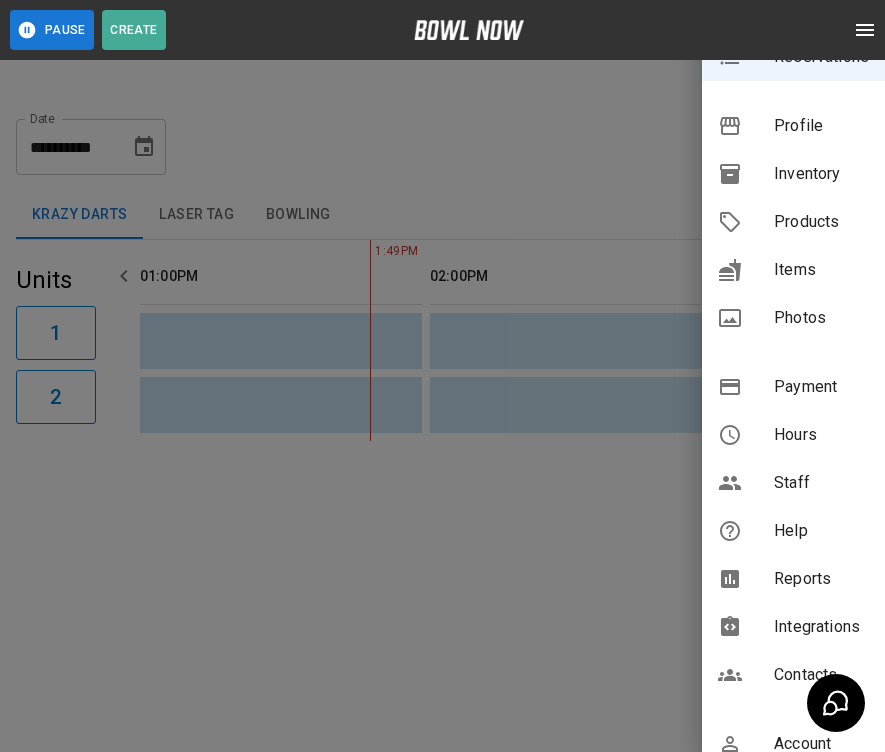 scroll, scrollTop: 394, scrollLeft: 0, axis: vertical 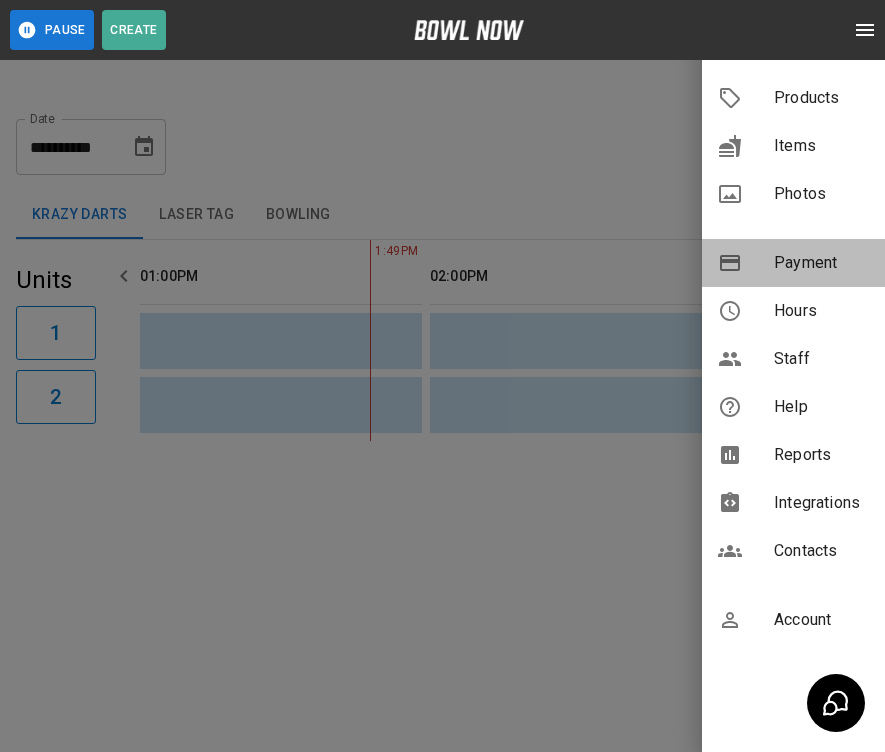 click on "Payment" at bounding box center (821, 263) 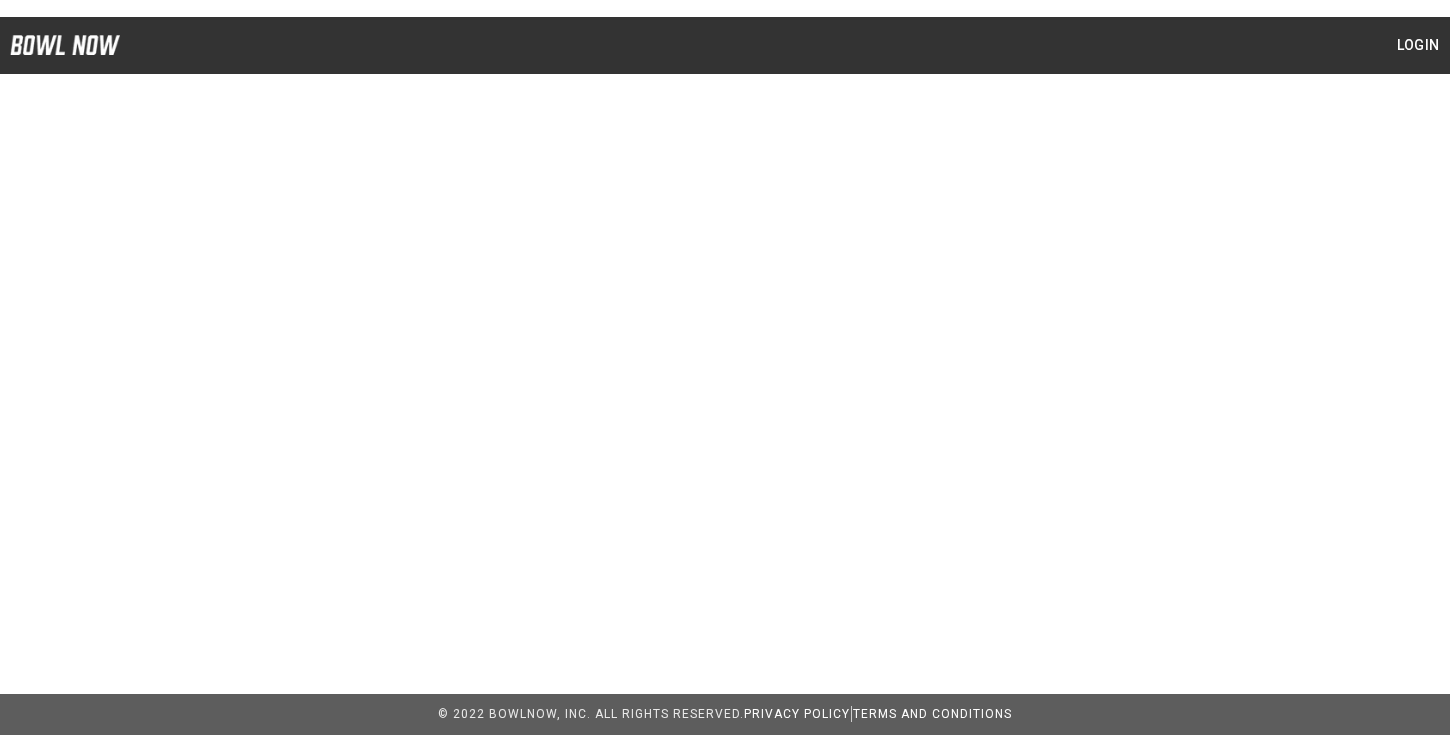 scroll, scrollTop: 0, scrollLeft: 0, axis: both 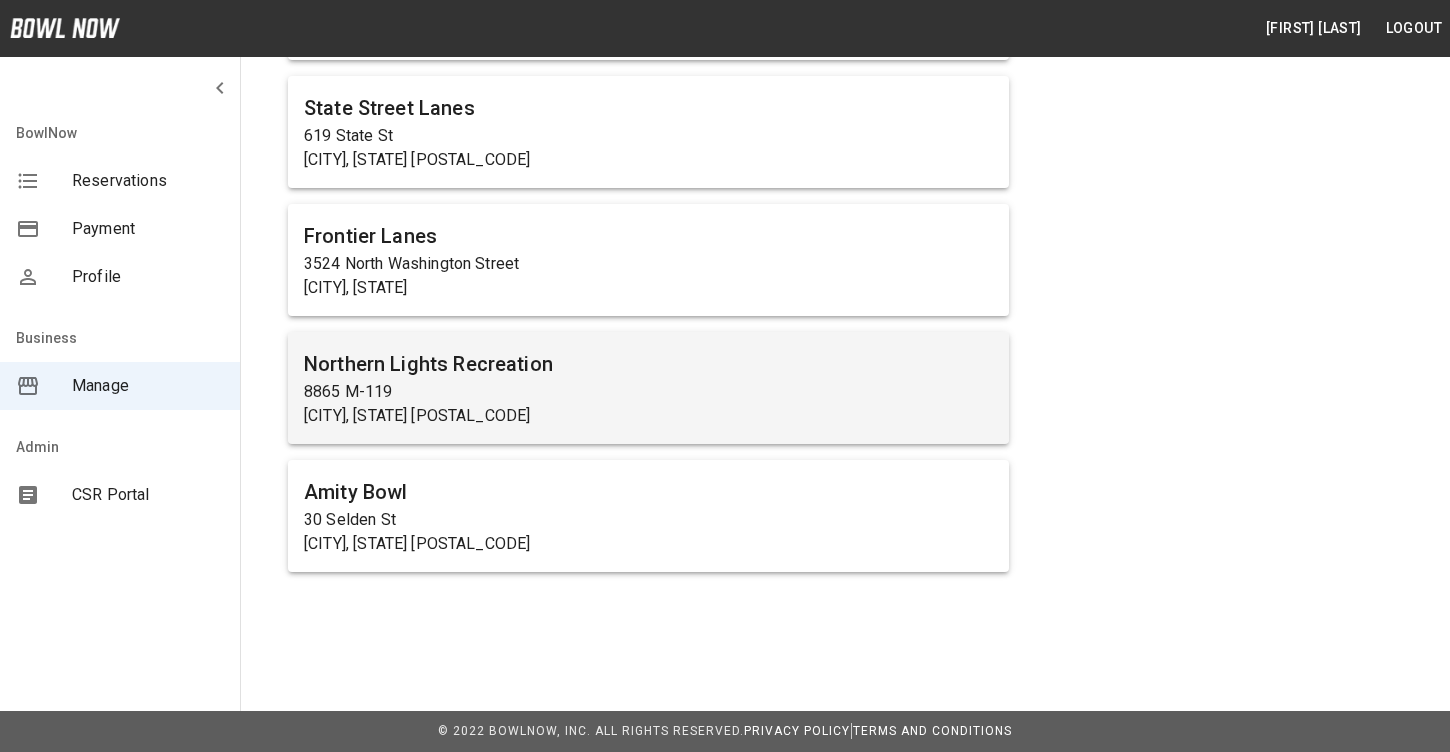 click on "Northern Lights Recreation" at bounding box center (648, 364) 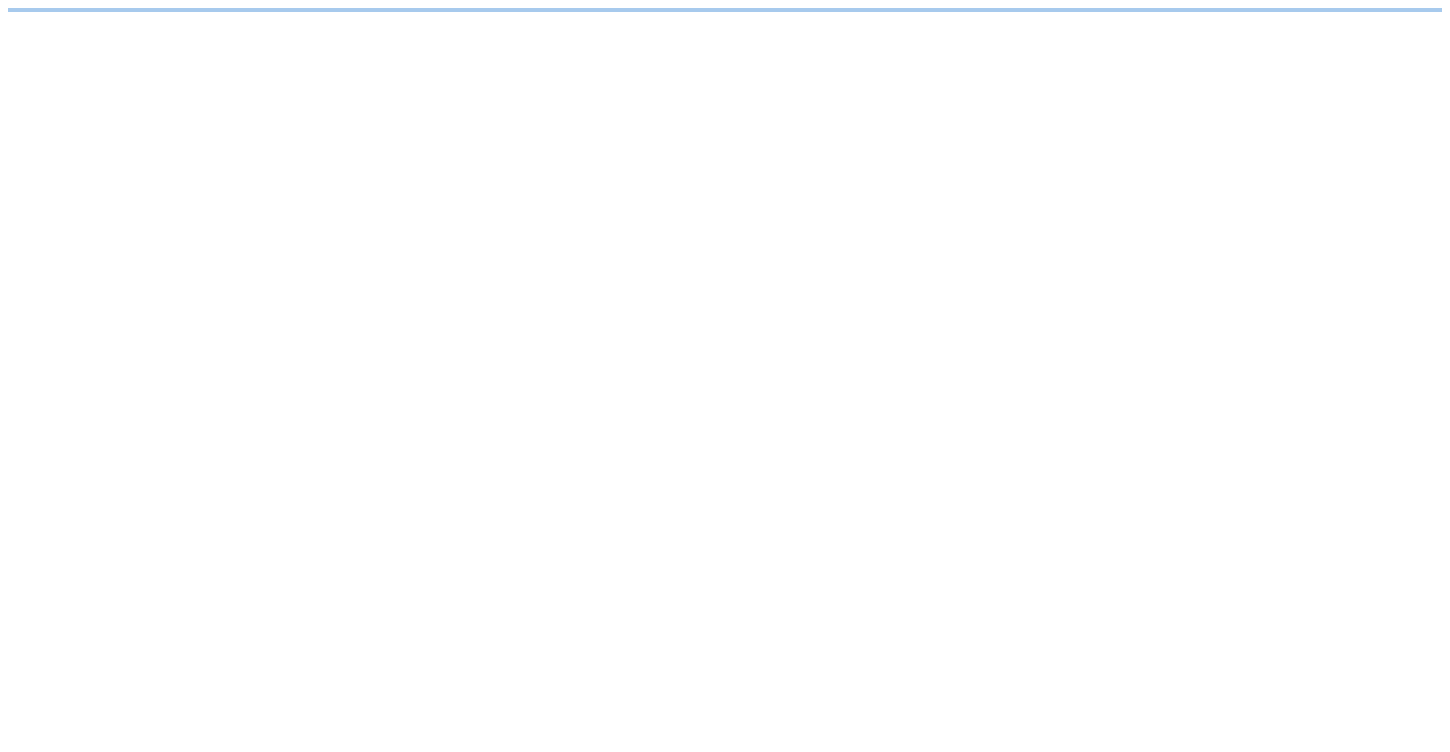 scroll, scrollTop: 0, scrollLeft: 0, axis: both 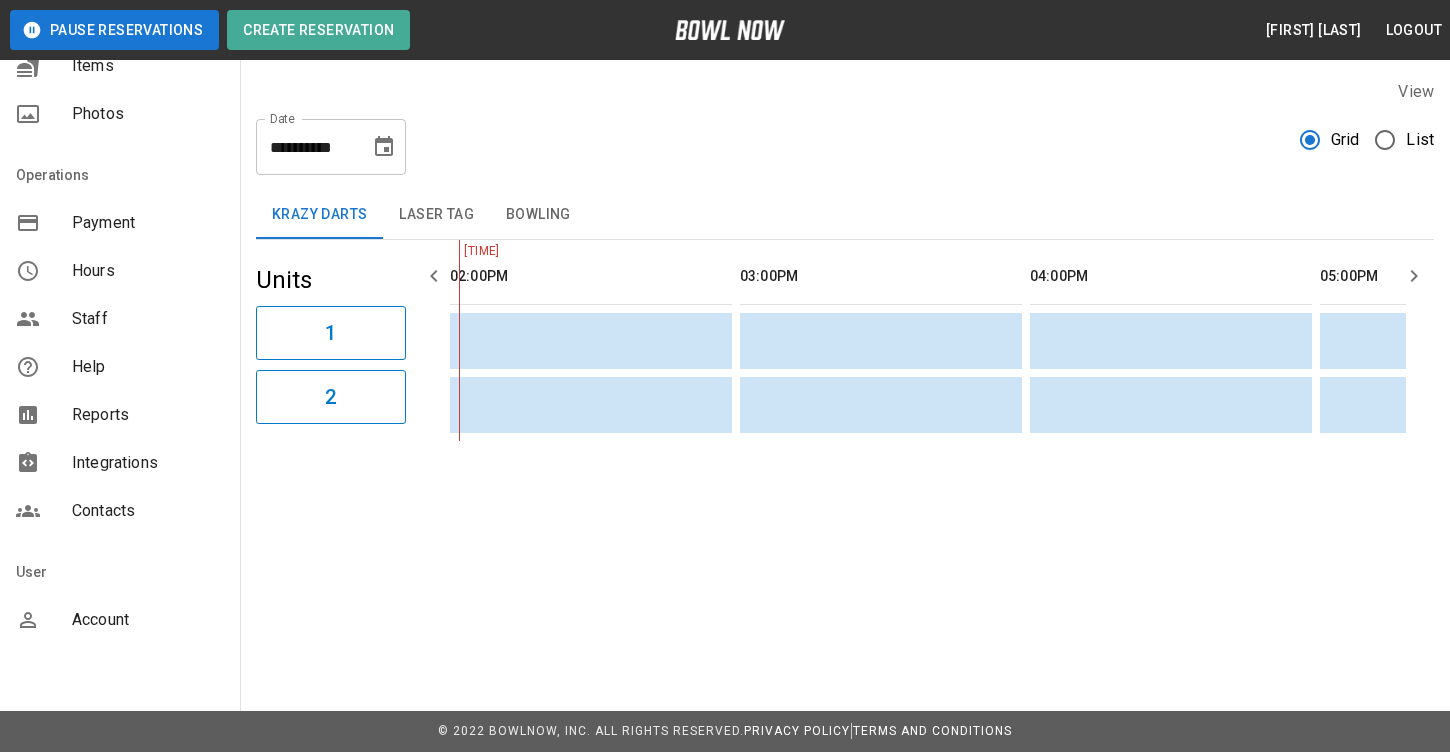click on "Payment" at bounding box center (120, 223) 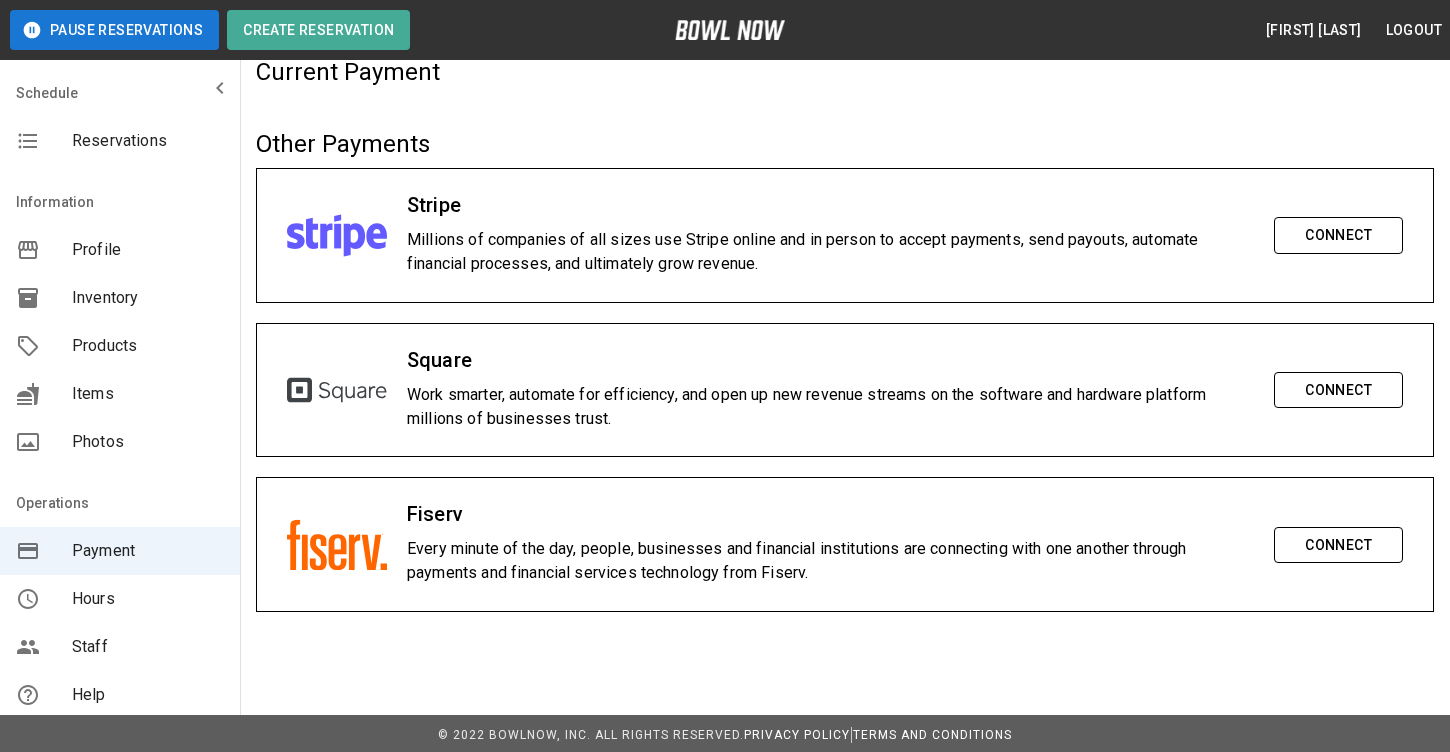 scroll, scrollTop: 102, scrollLeft: 0, axis: vertical 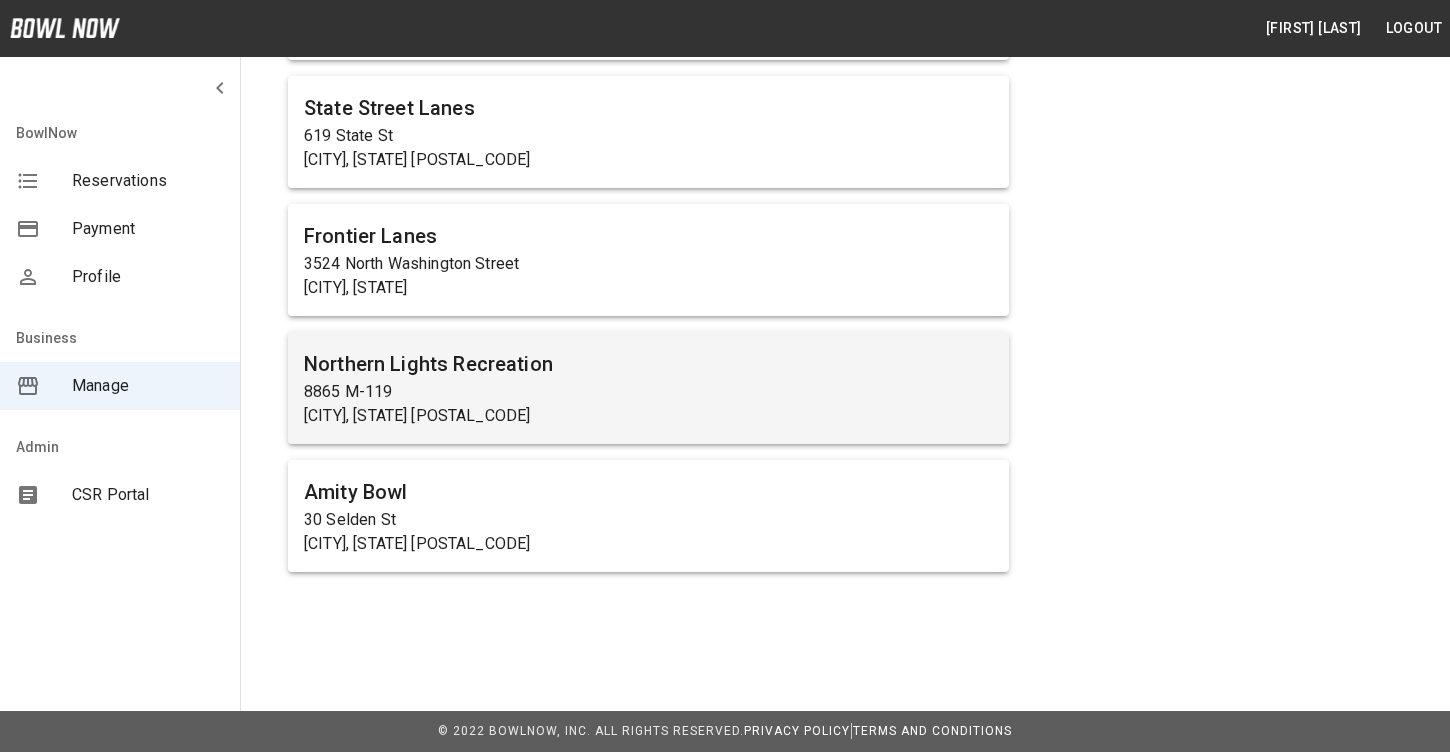 click on "Northern Lights Recreation" at bounding box center [648, 364] 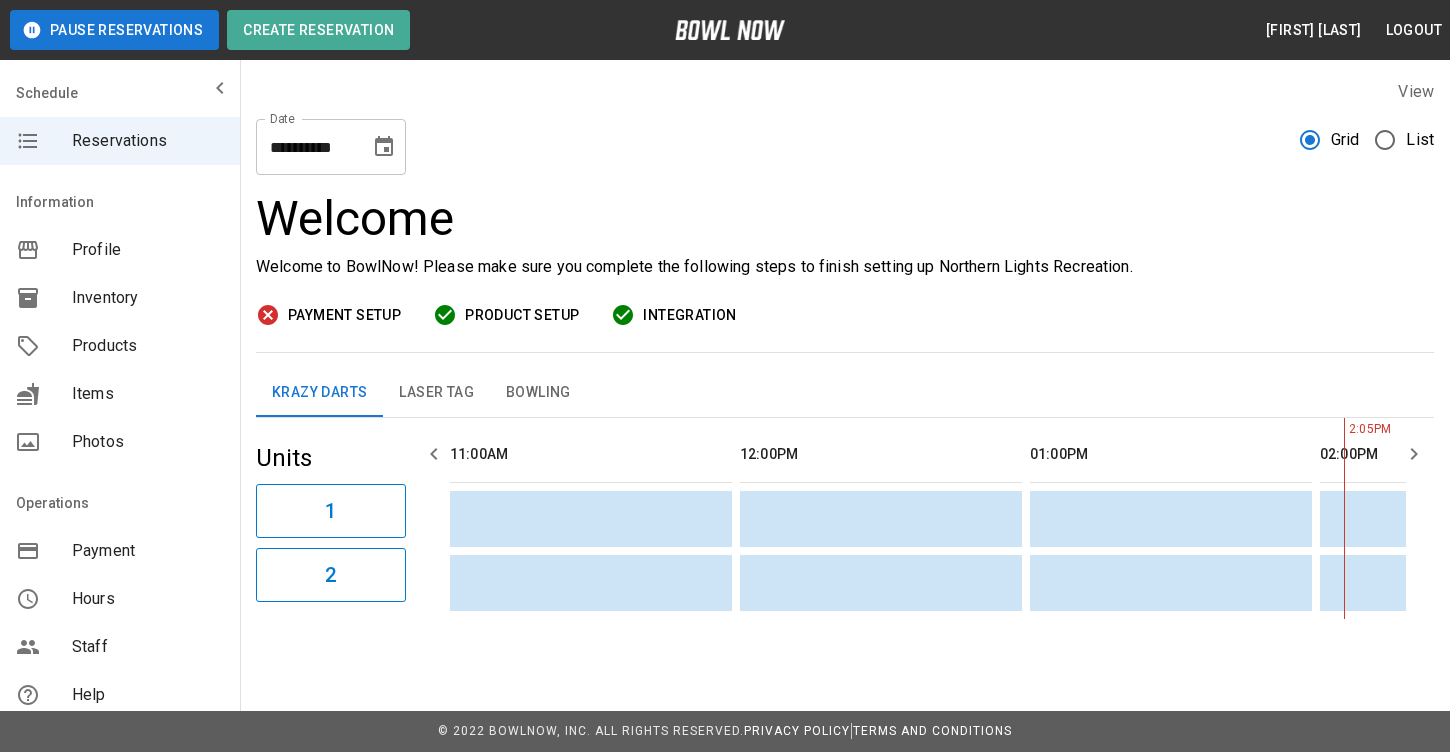 scroll, scrollTop: 0, scrollLeft: 870, axis: horizontal 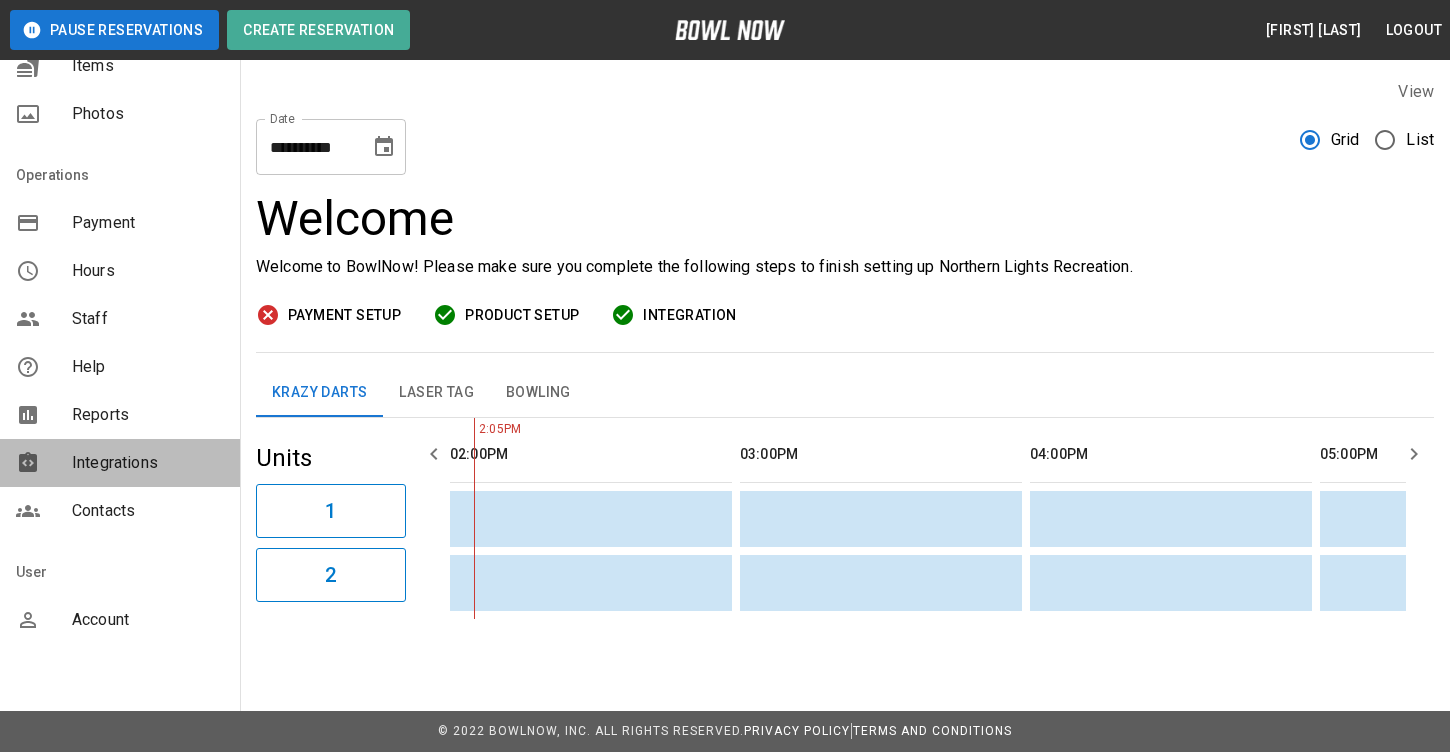 click on "Integrations" at bounding box center (148, 463) 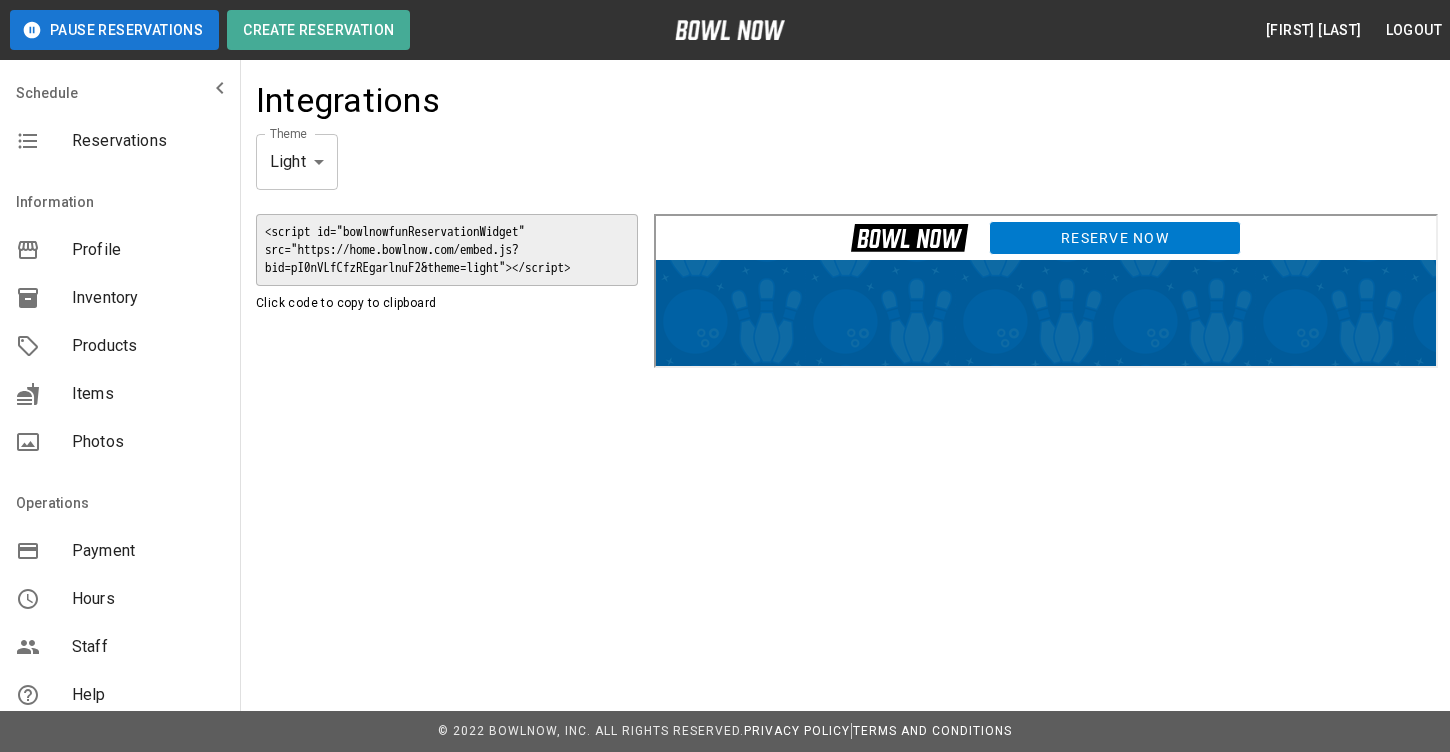 scroll, scrollTop: 0, scrollLeft: 0, axis: both 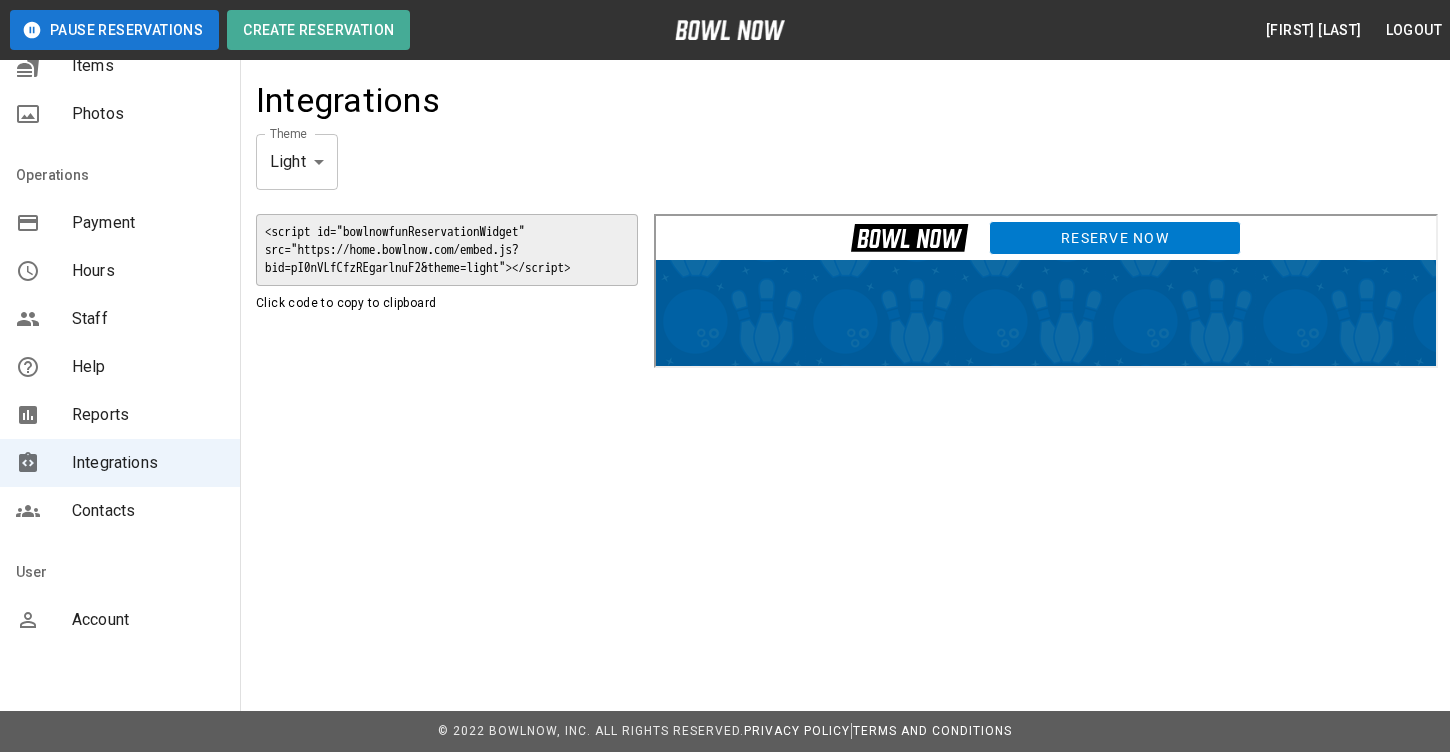 click on "Contacts" at bounding box center [148, 511] 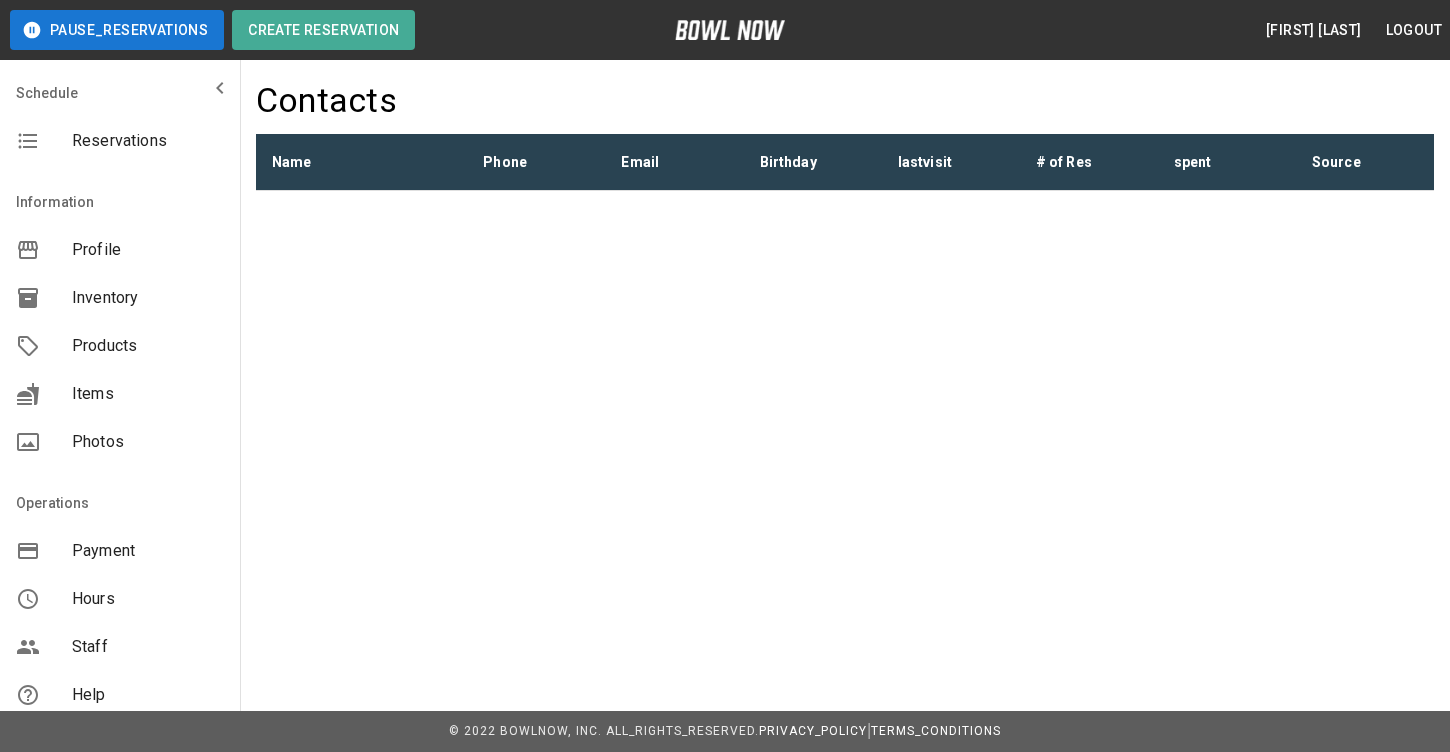 scroll, scrollTop: 328, scrollLeft: 0, axis: vertical 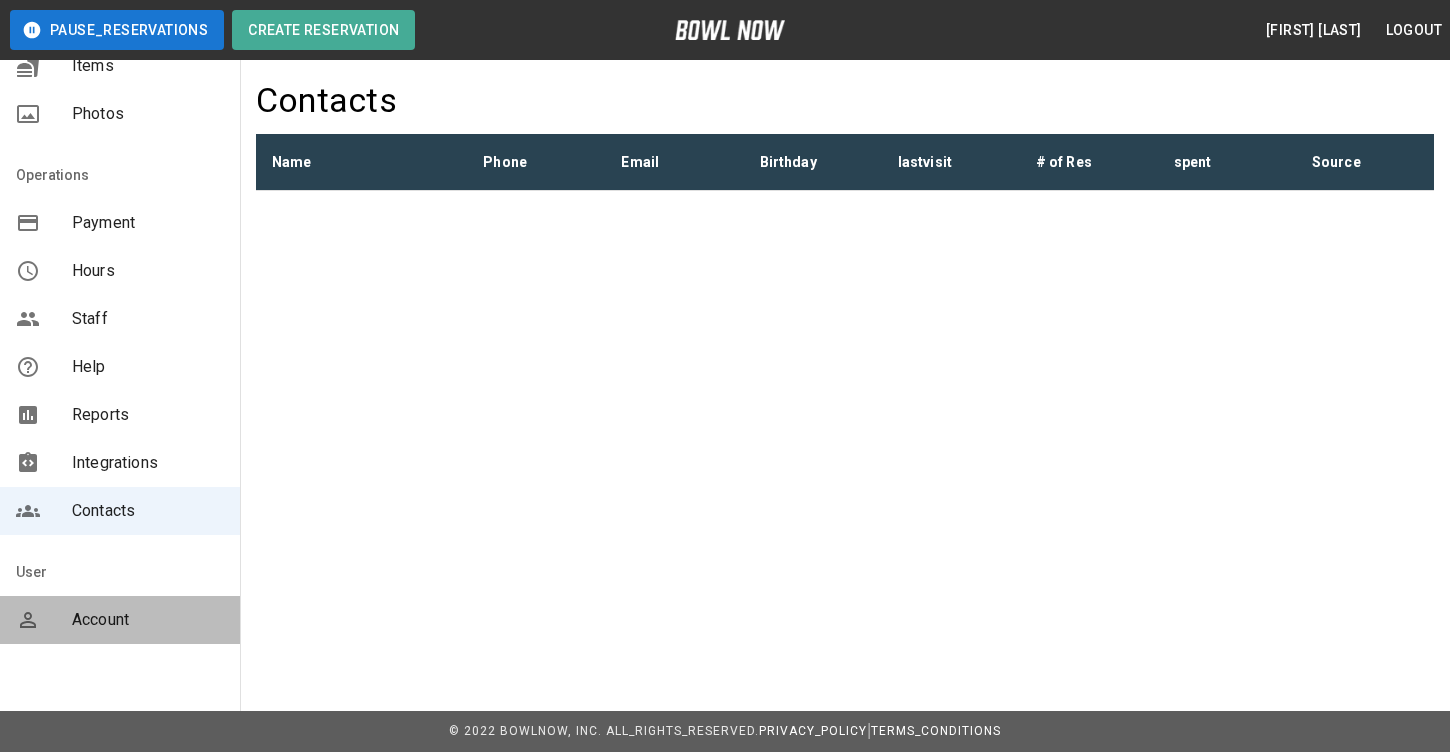 click on "Account" at bounding box center (120, 620) 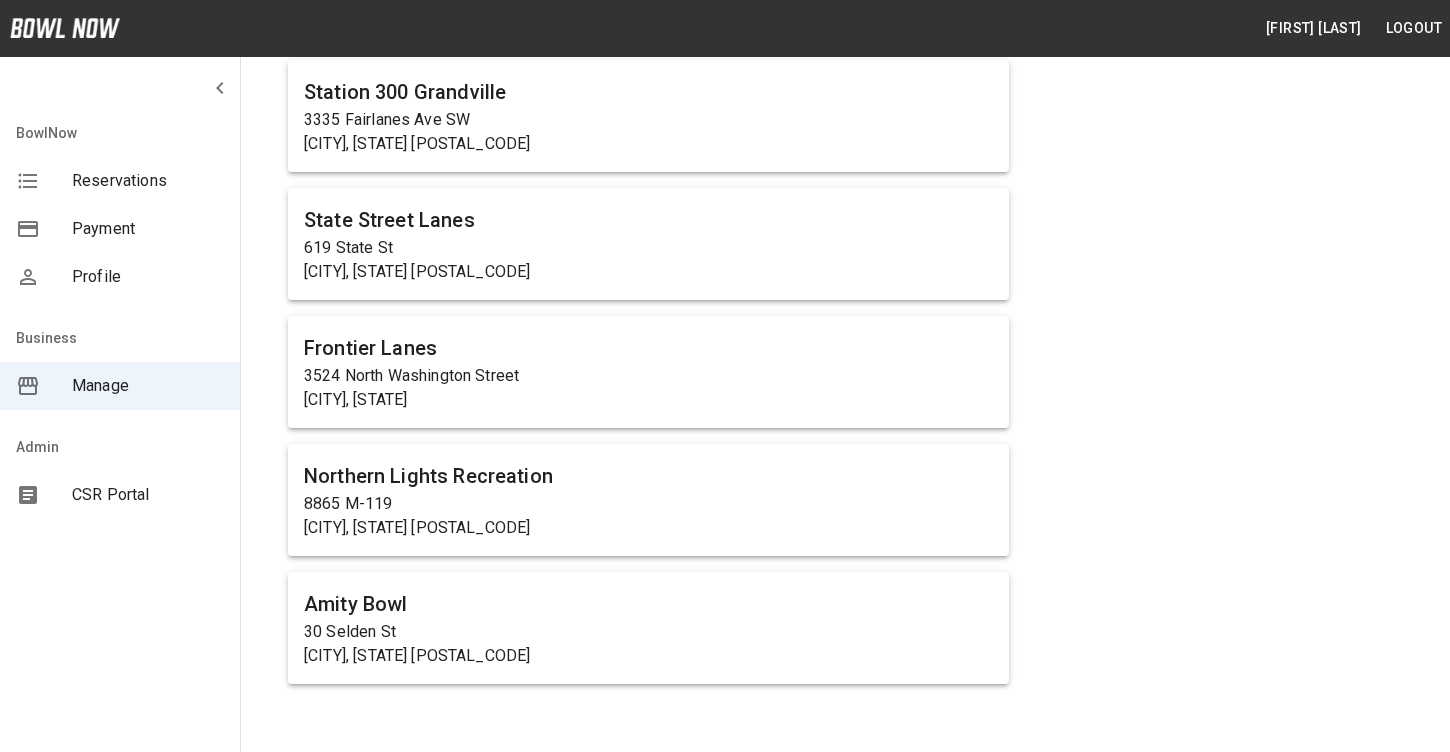 scroll, scrollTop: 1506, scrollLeft: 0, axis: vertical 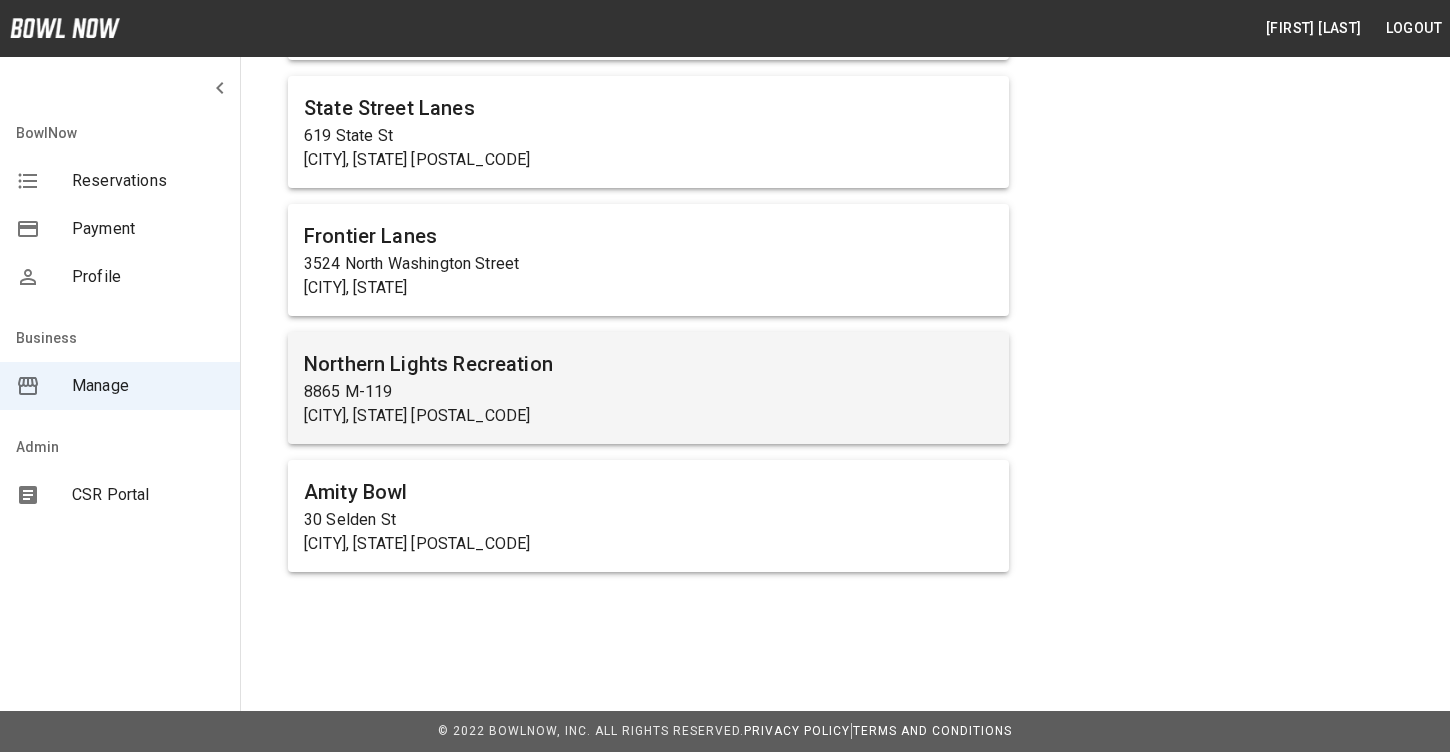 click on "[CITY], [STATE] [POSTAL_CODE]" at bounding box center [648, 416] 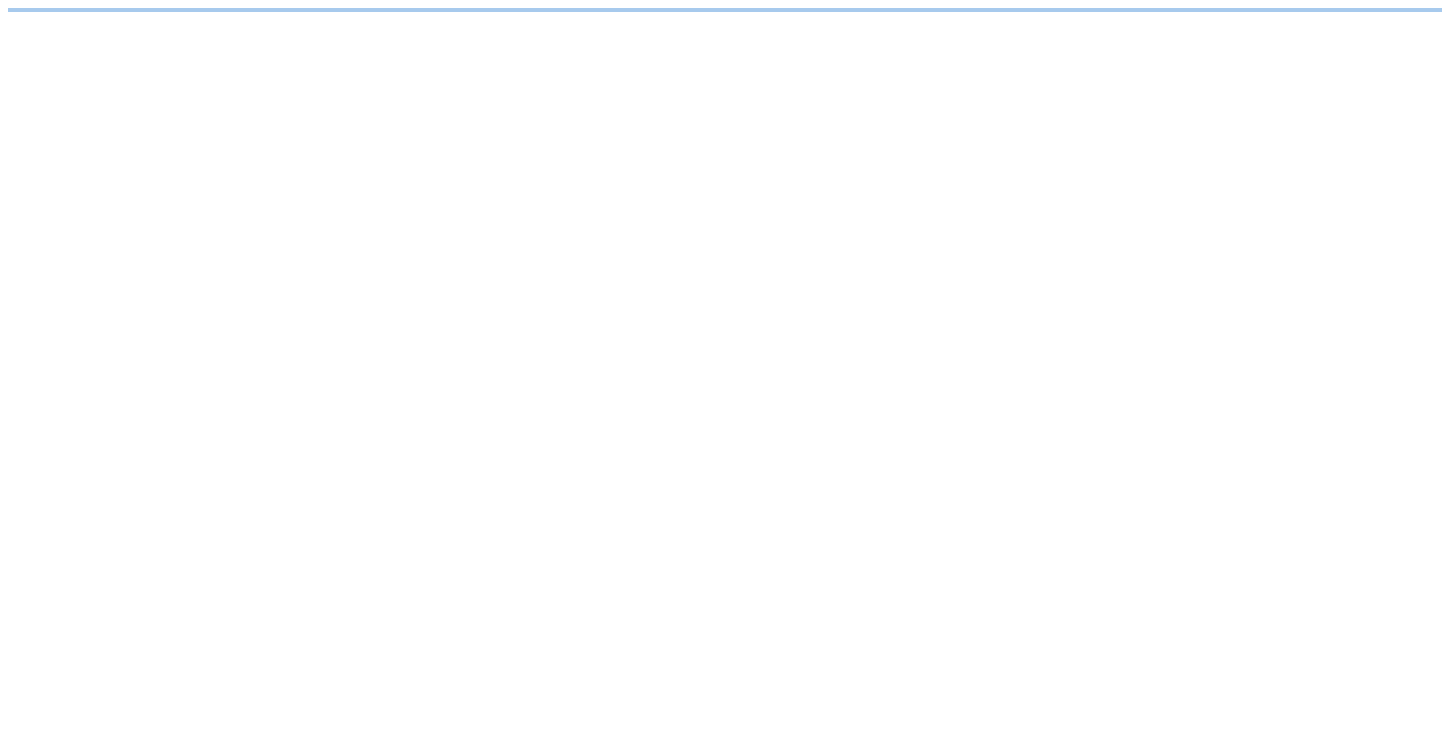 scroll, scrollTop: 0, scrollLeft: 0, axis: both 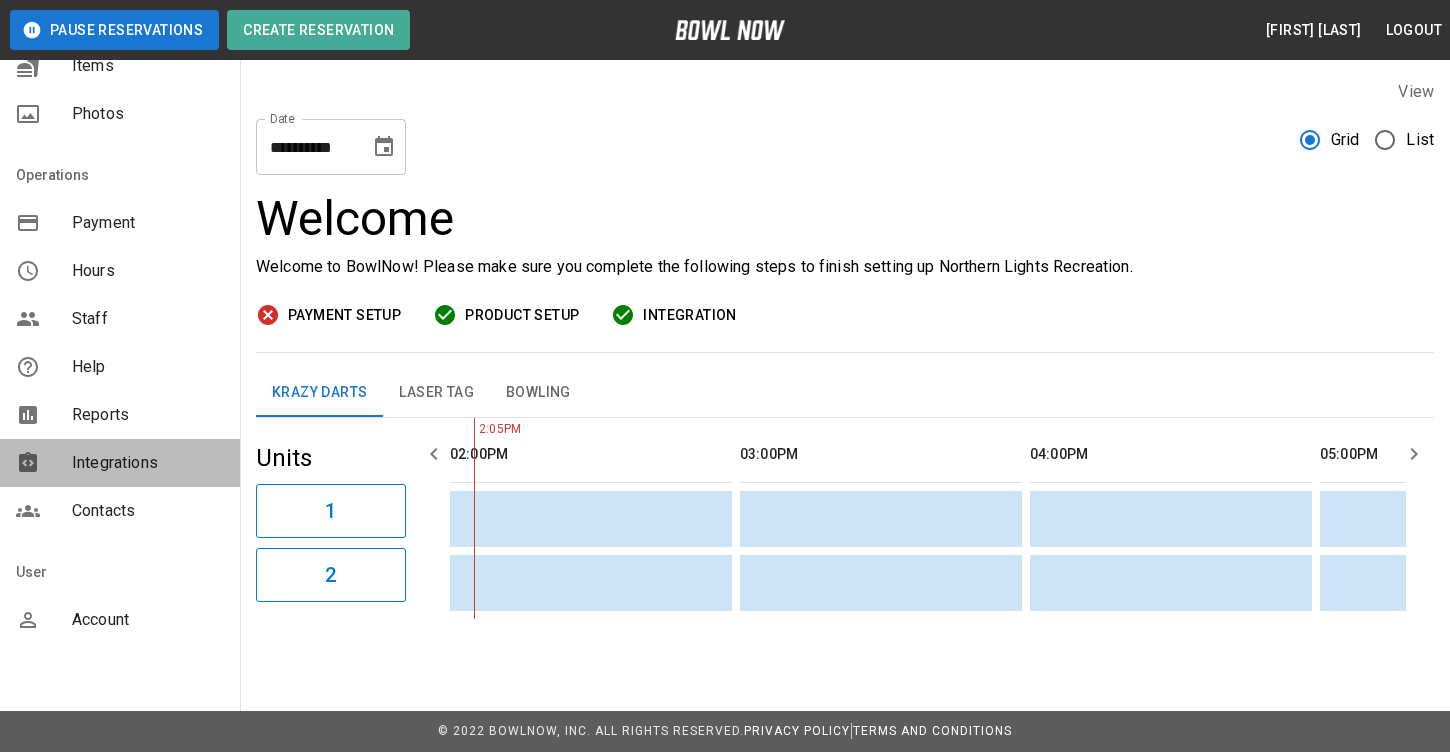 click on "Integrations" at bounding box center [148, 463] 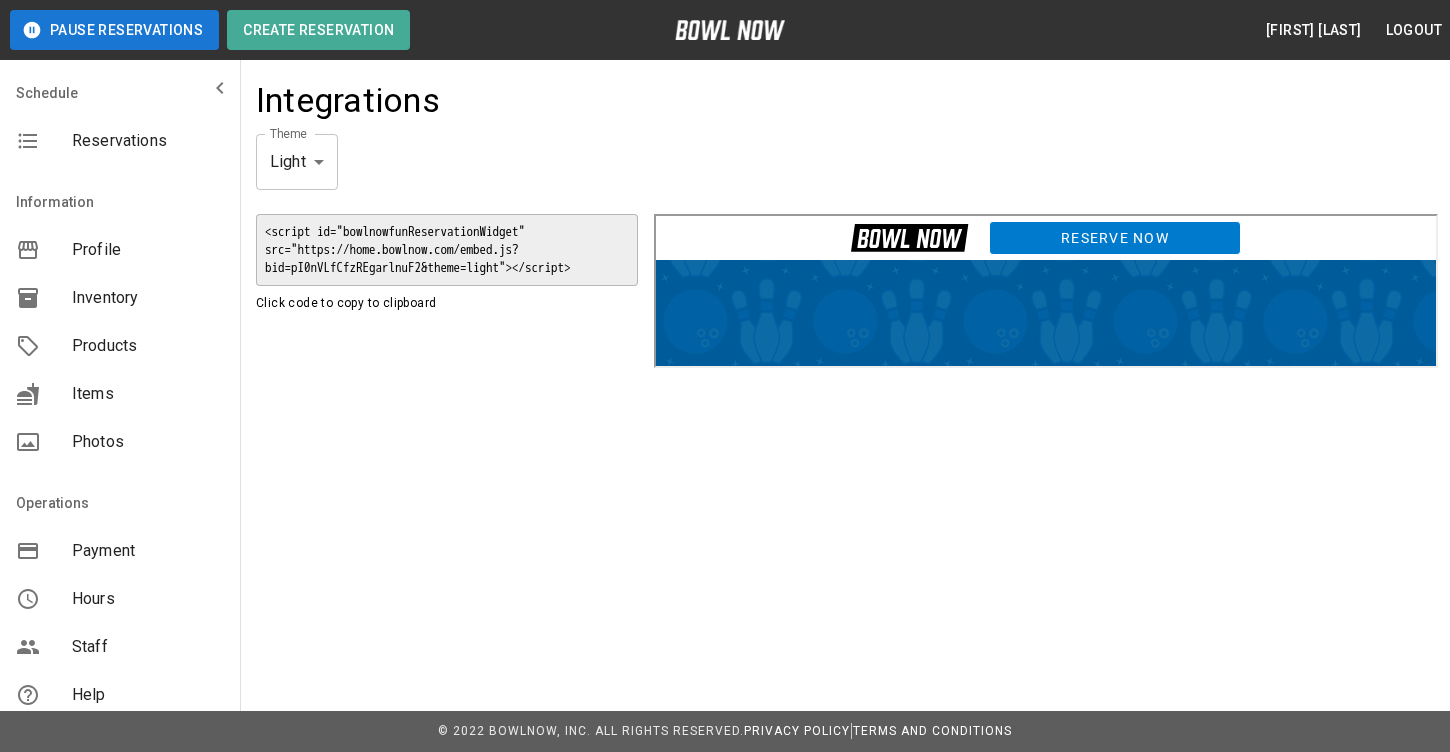scroll, scrollTop: 0, scrollLeft: 0, axis: both 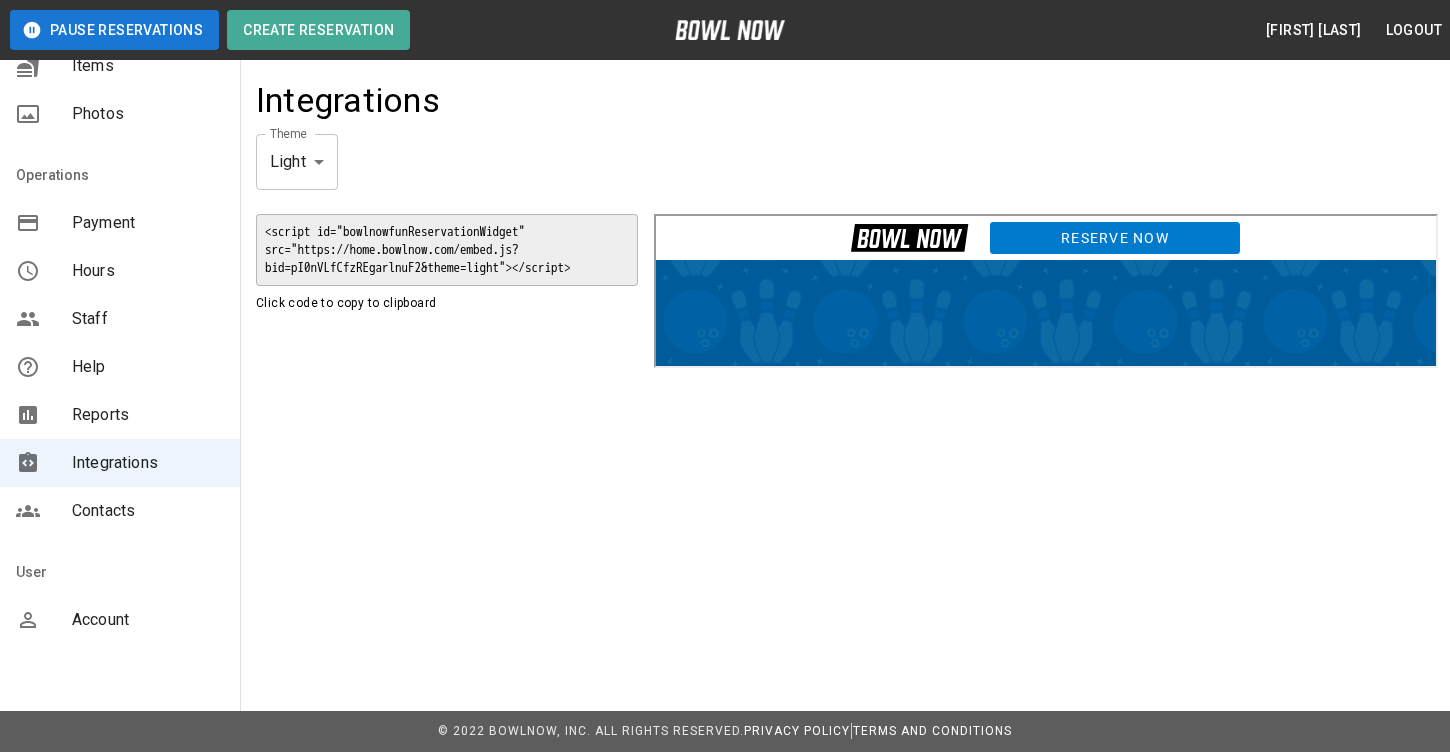 click on "Staff" at bounding box center (120, 319) 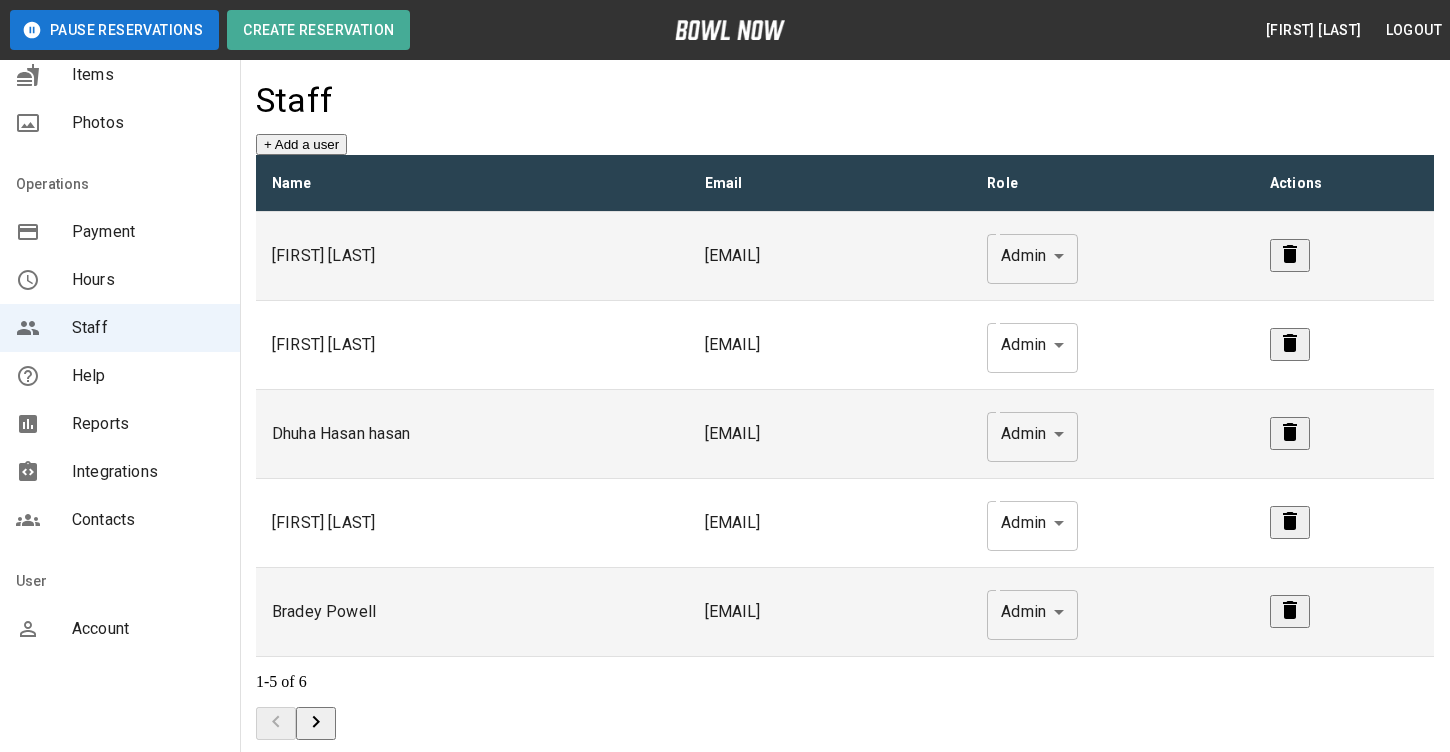 scroll, scrollTop: 328, scrollLeft: 0, axis: vertical 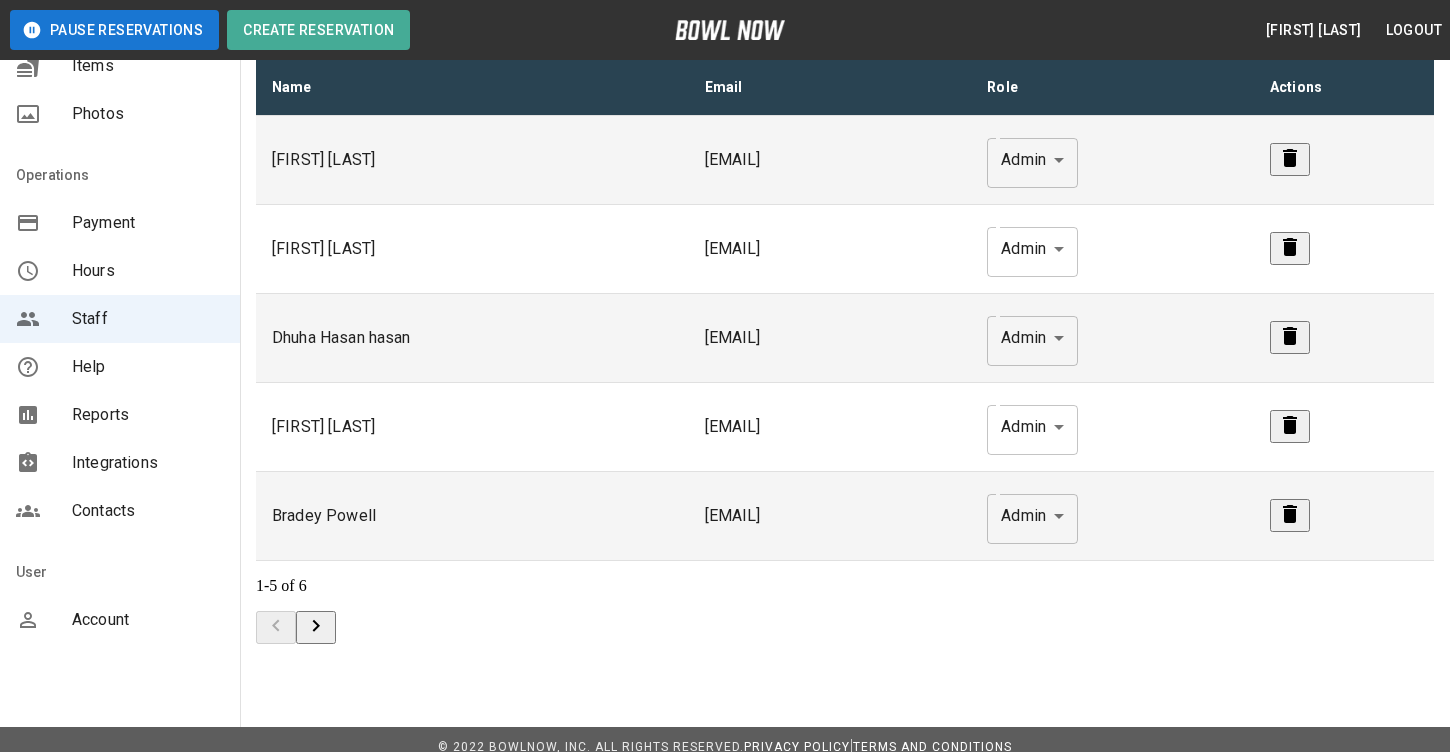 click on "Hours" at bounding box center [148, 271] 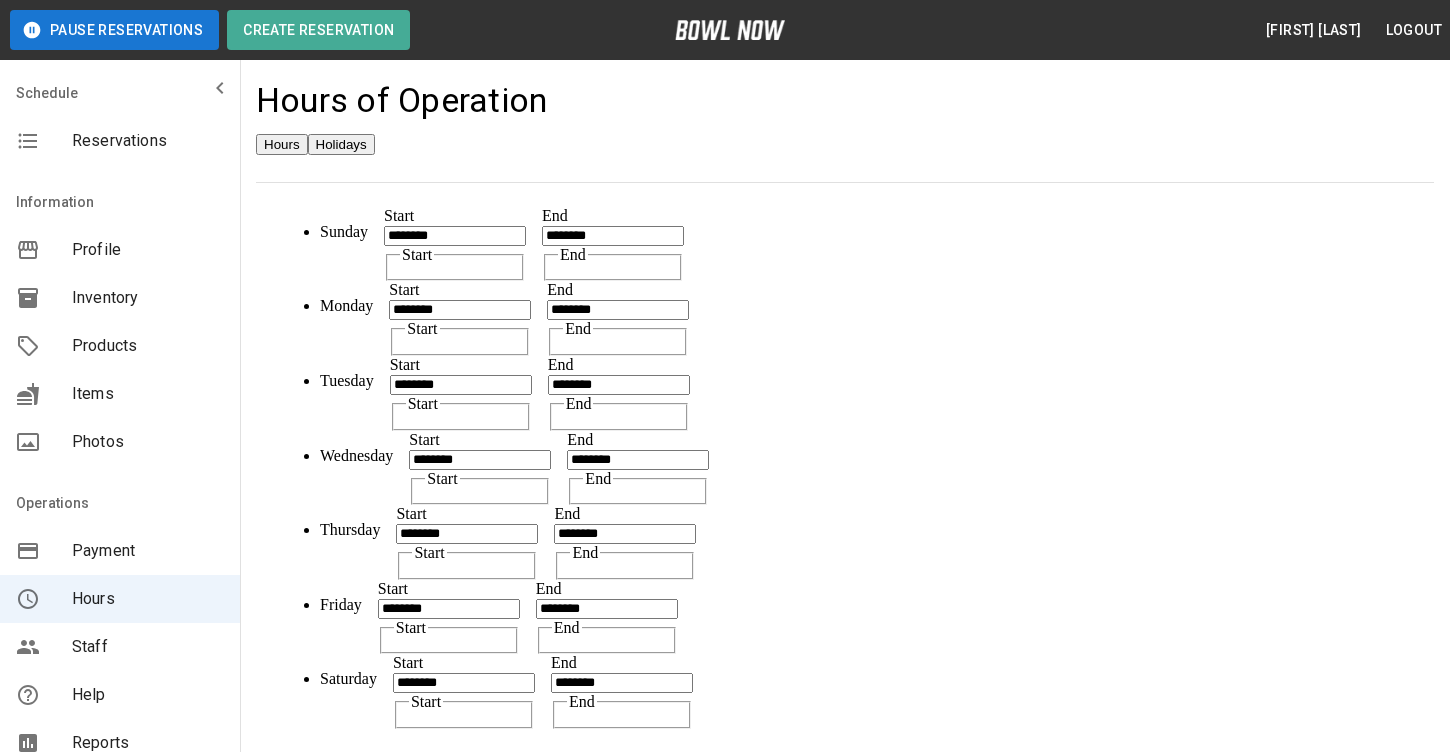 click on "Profile" at bounding box center [148, 250] 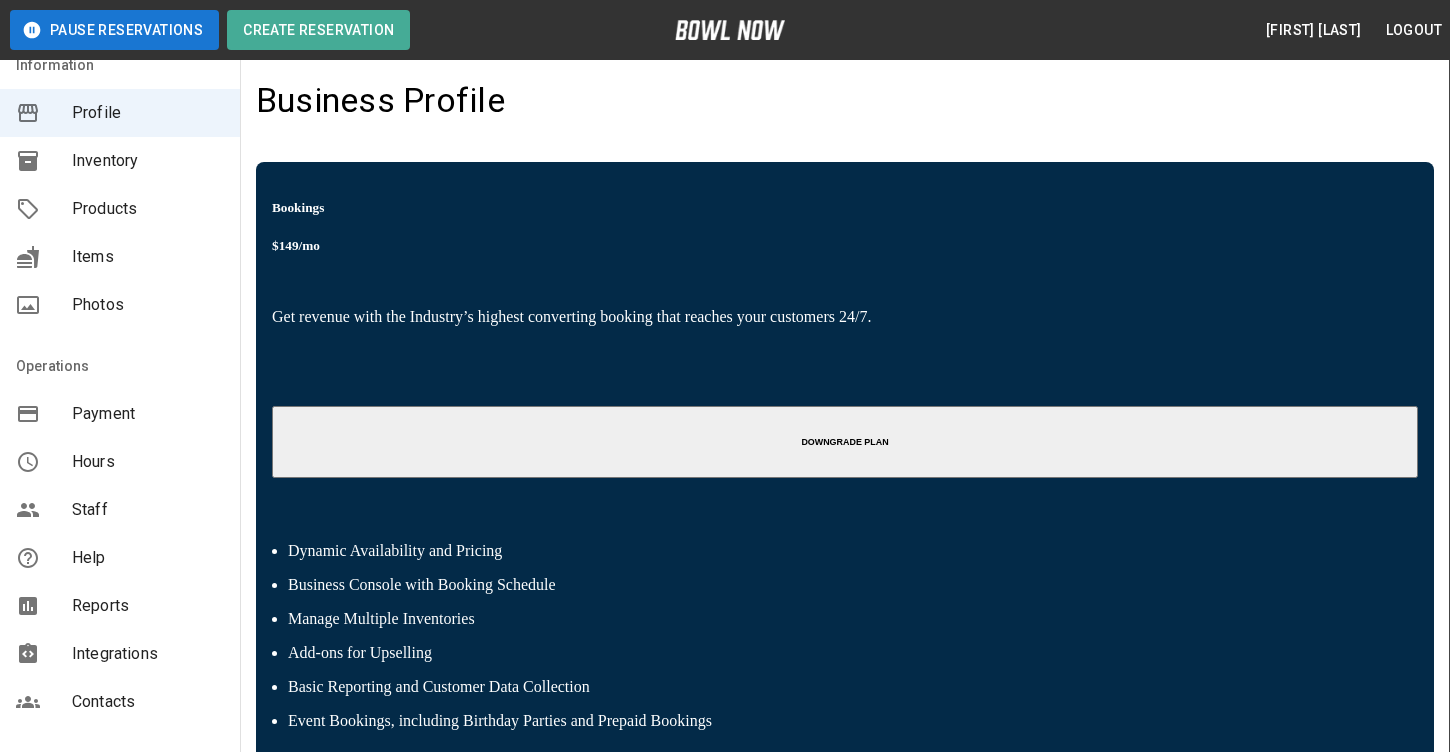 scroll, scrollTop: 328, scrollLeft: 0, axis: vertical 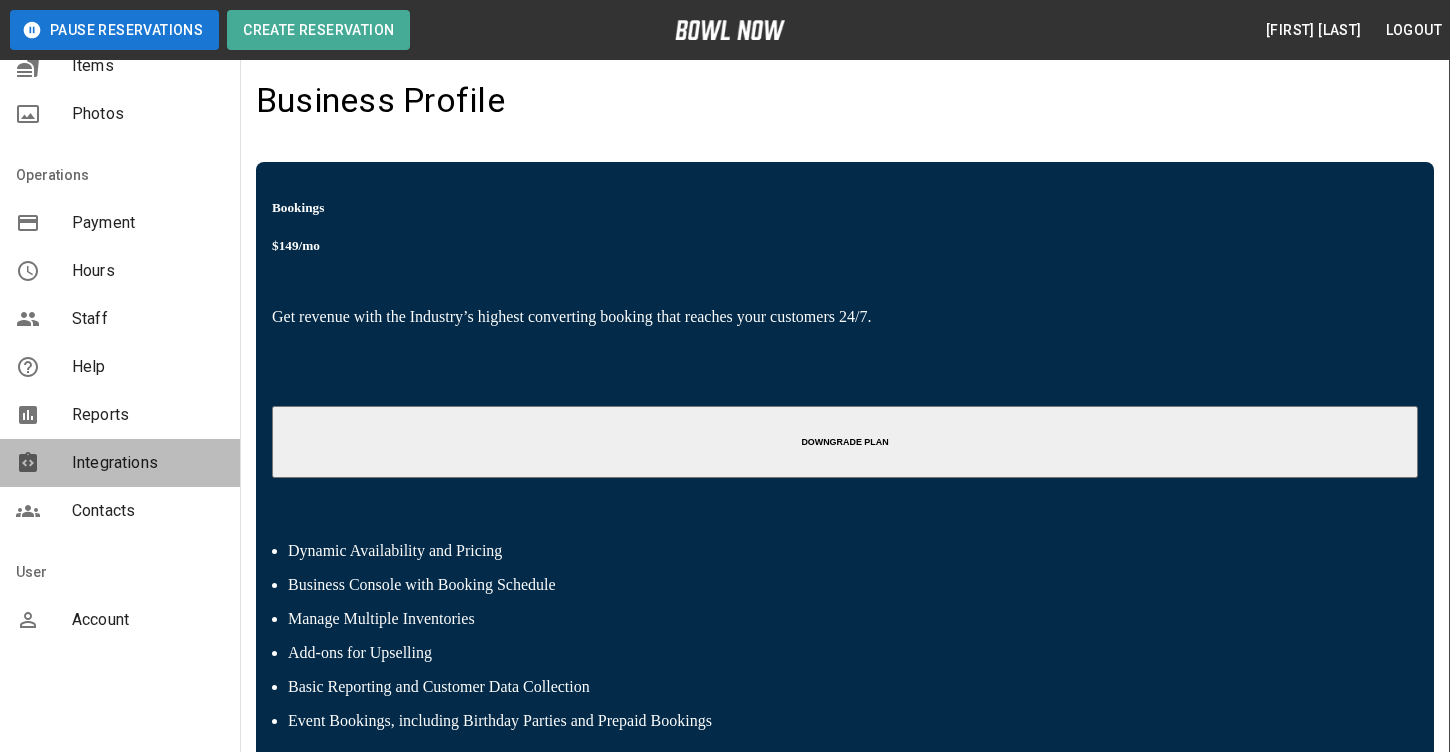 click on "Integrations" at bounding box center [148, 463] 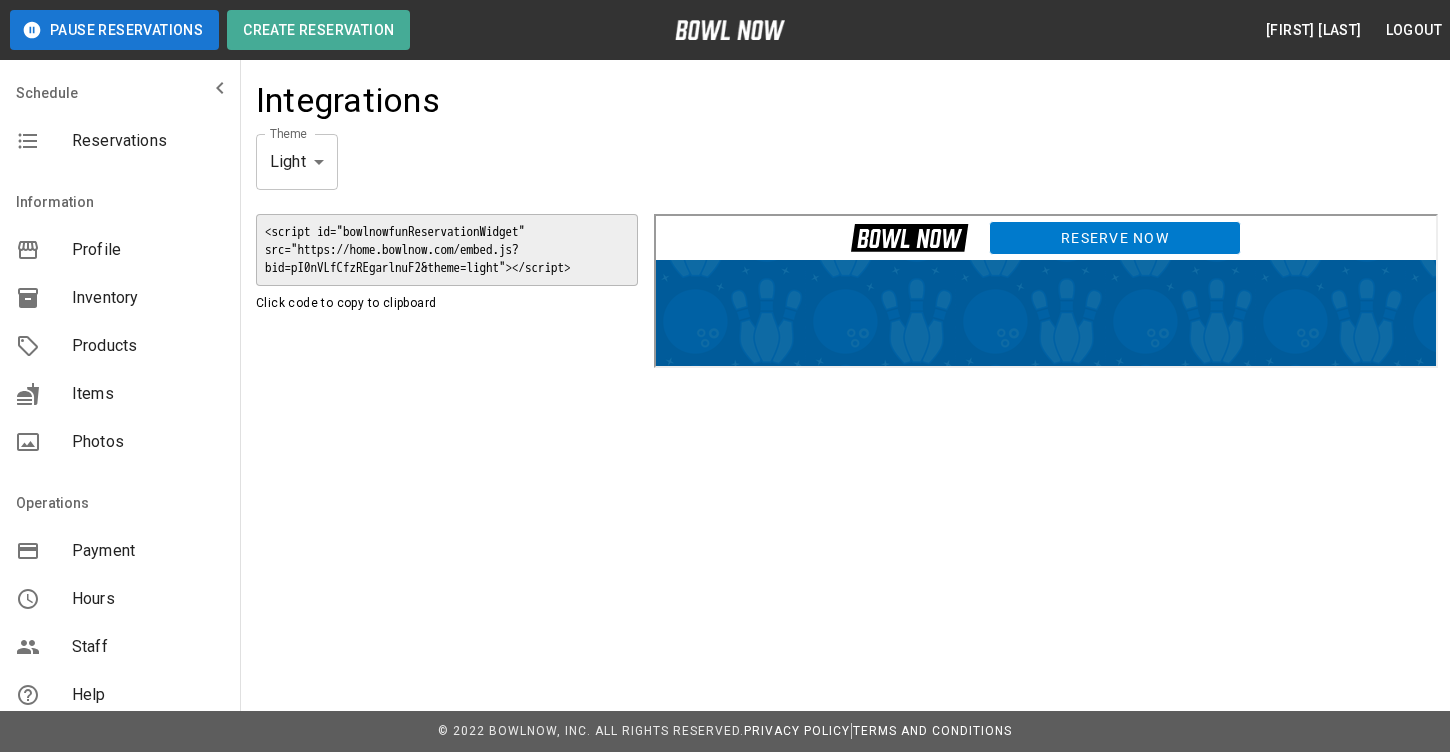 scroll, scrollTop: 0, scrollLeft: 0, axis: both 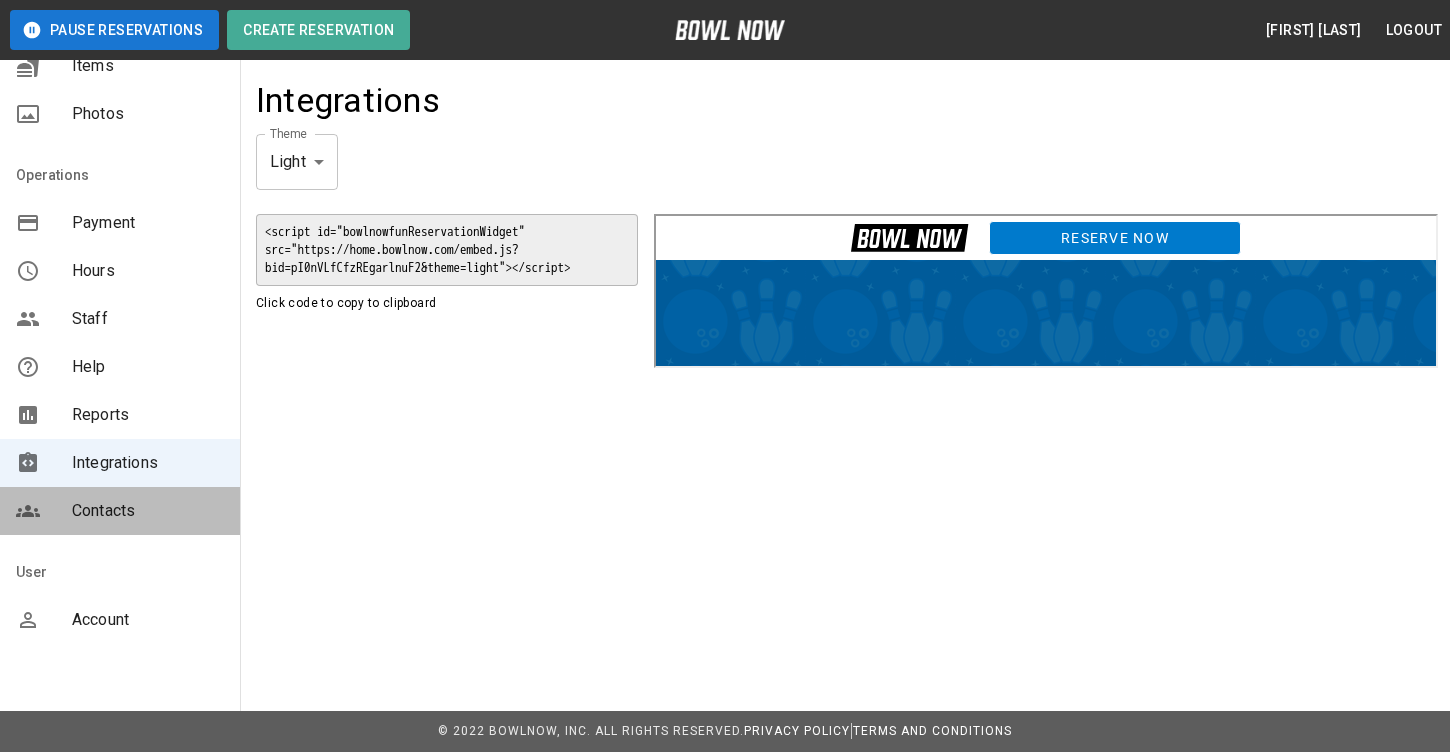 click on "Contacts" at bounding box center [148, 511] 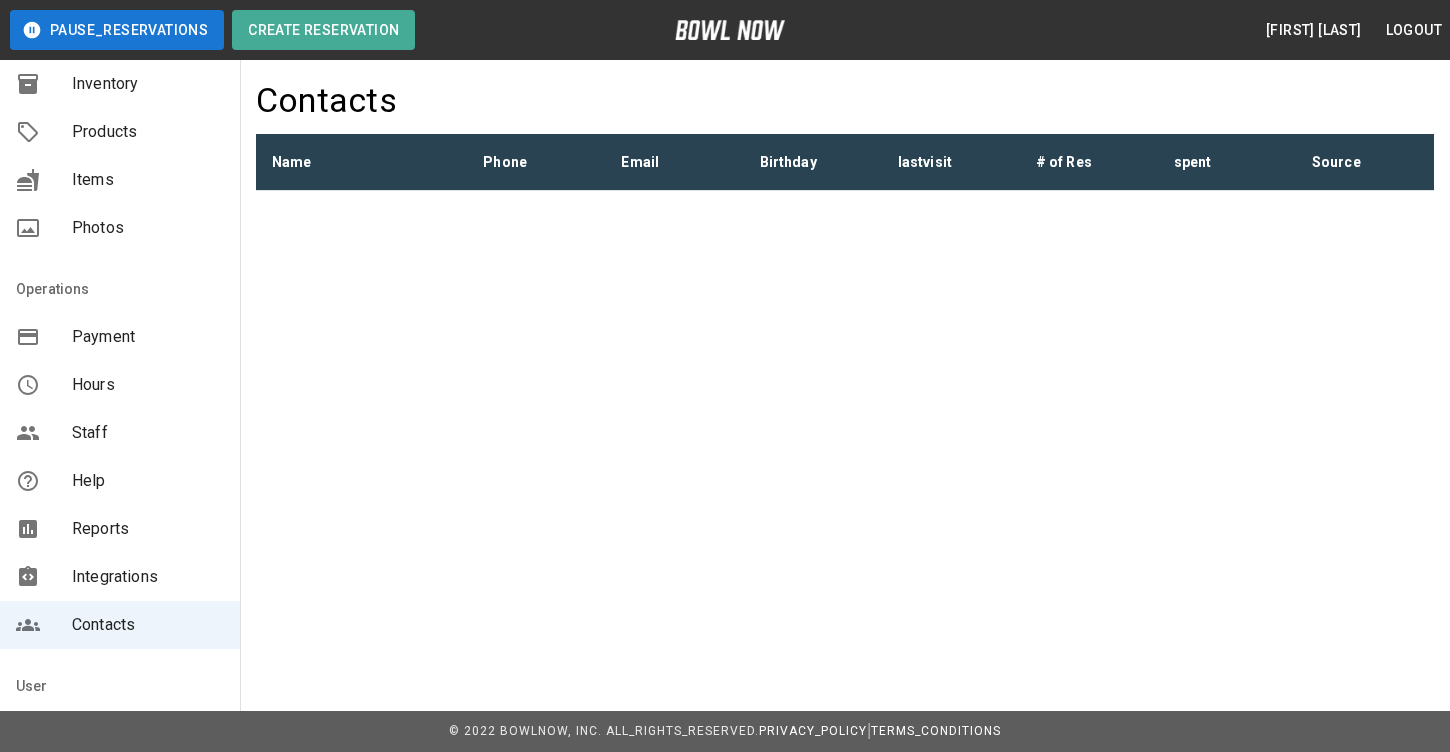 scroll, scrollTop: 328, scrollLeft: 0, axis: vertical 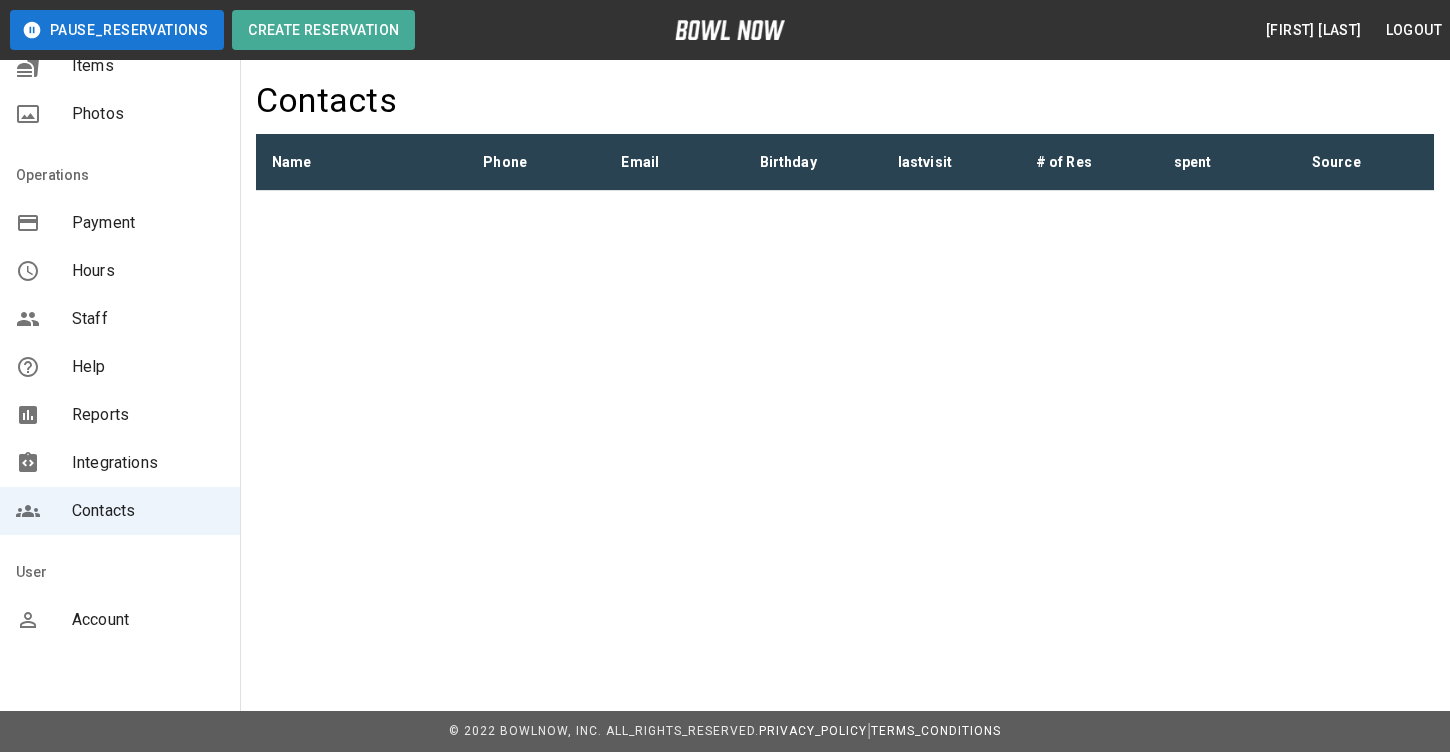 click on "Staff" at bounding box center (148, 319) 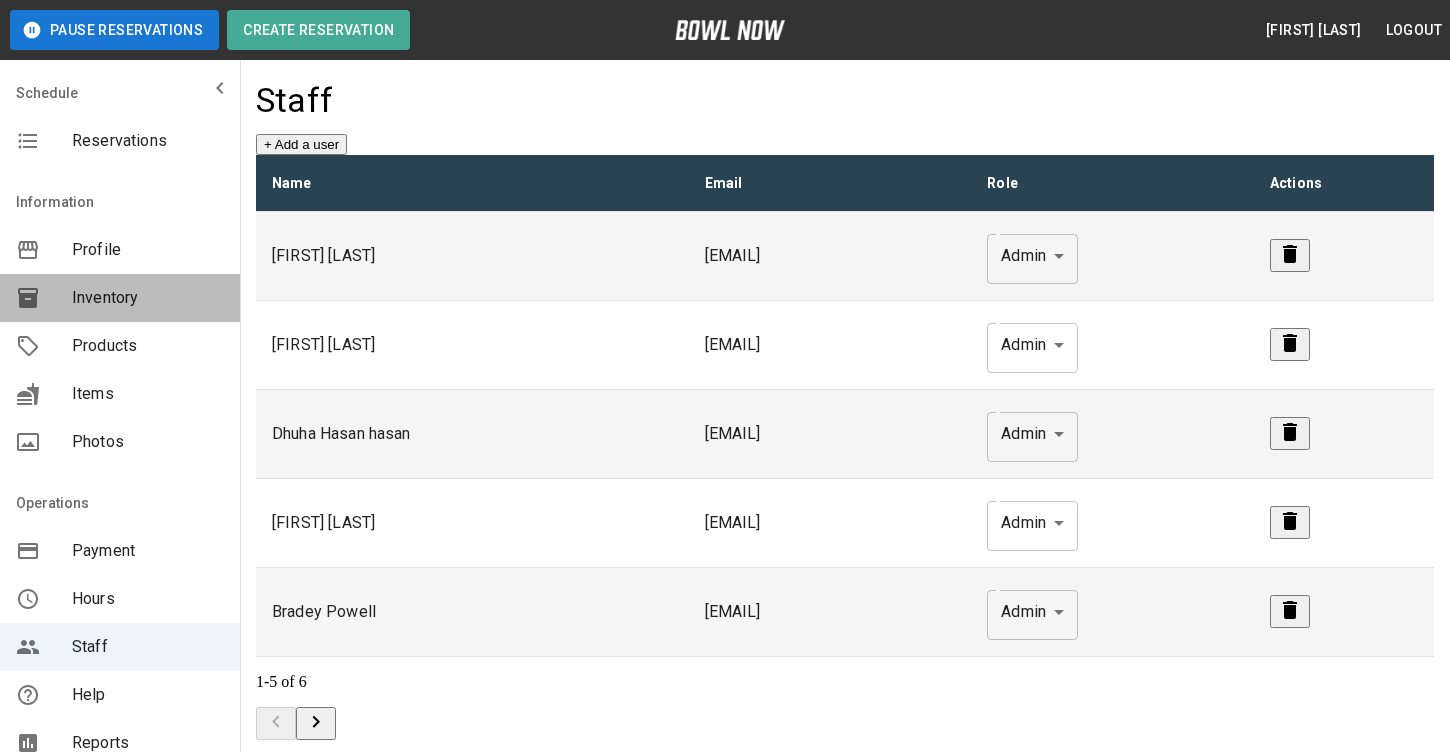 click on "Inventory" at bounding box center (120, 298) 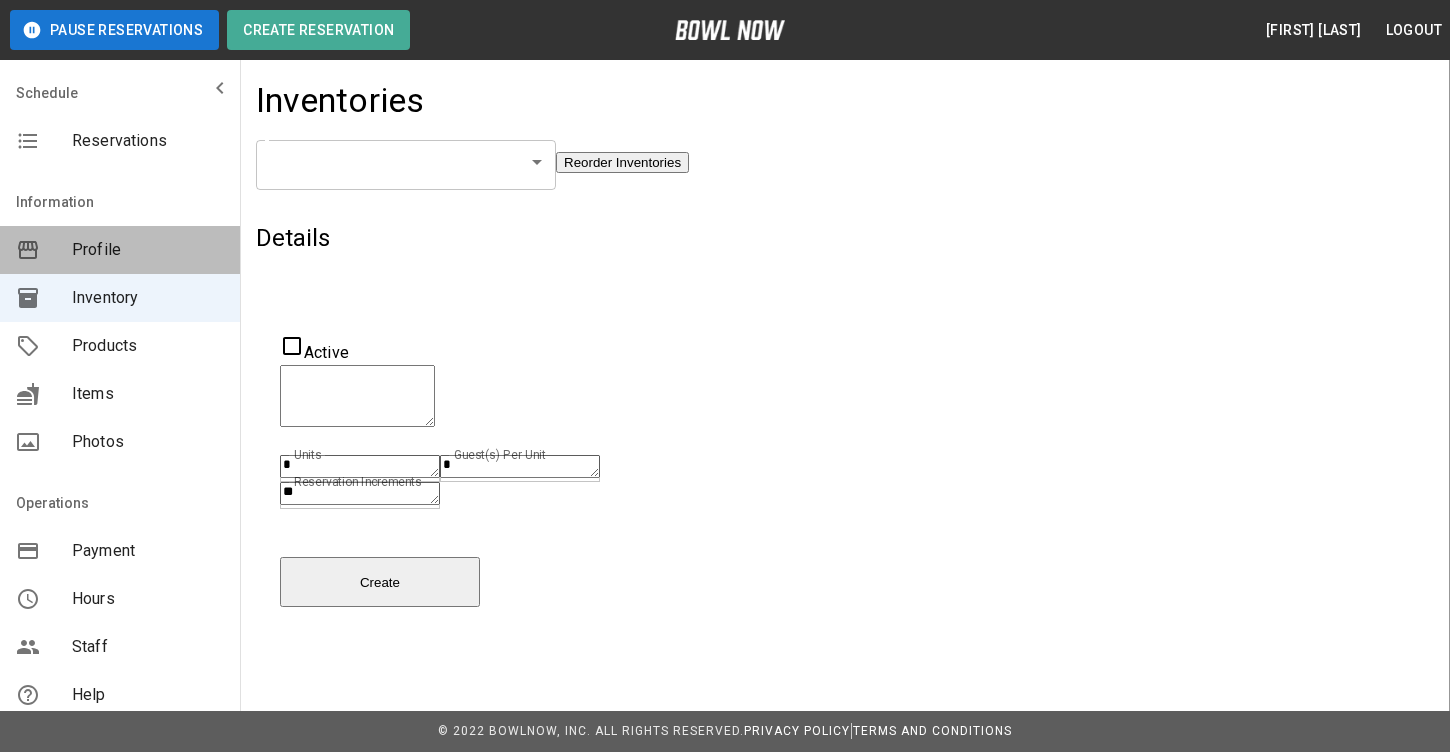 click on "Profile" at bounding box center [148, 250] 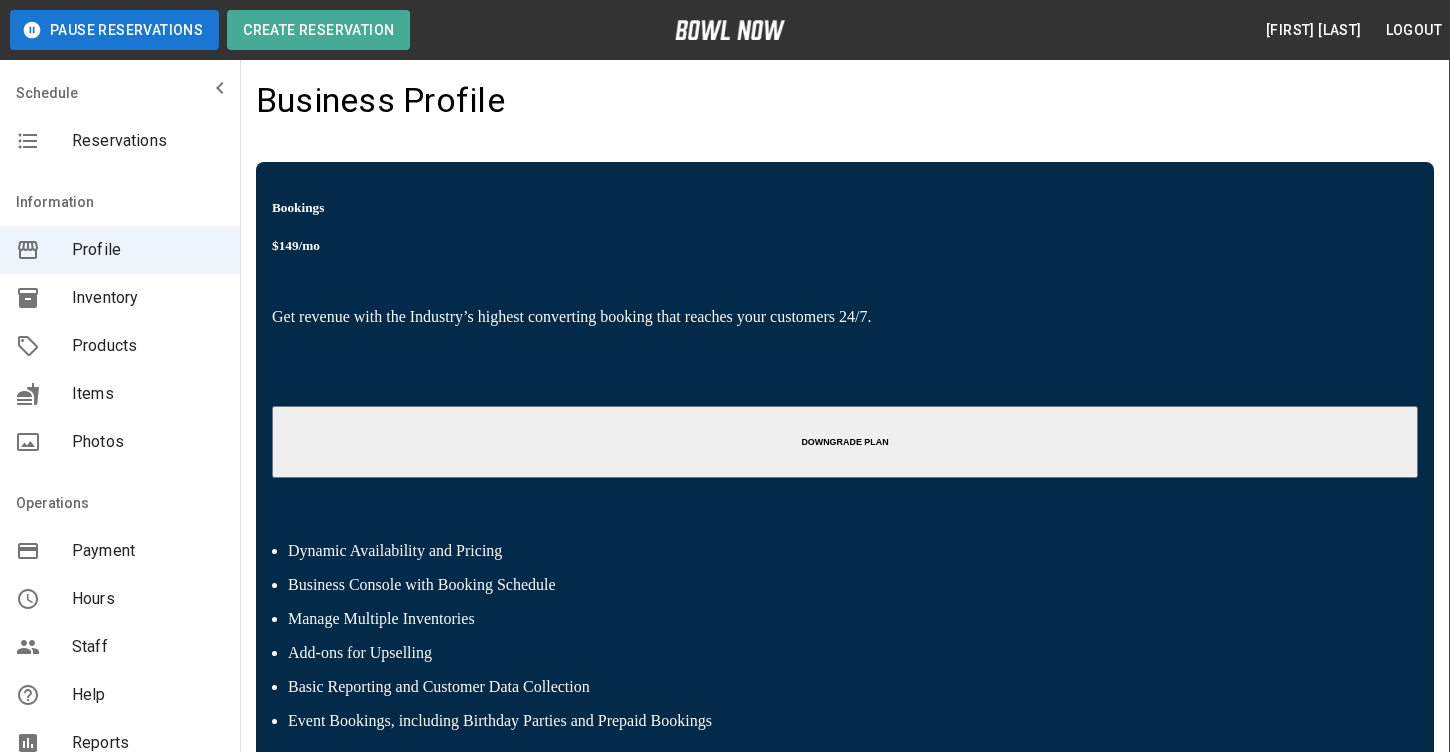 click on "Business Profile" at bounding box center [845, 107] 